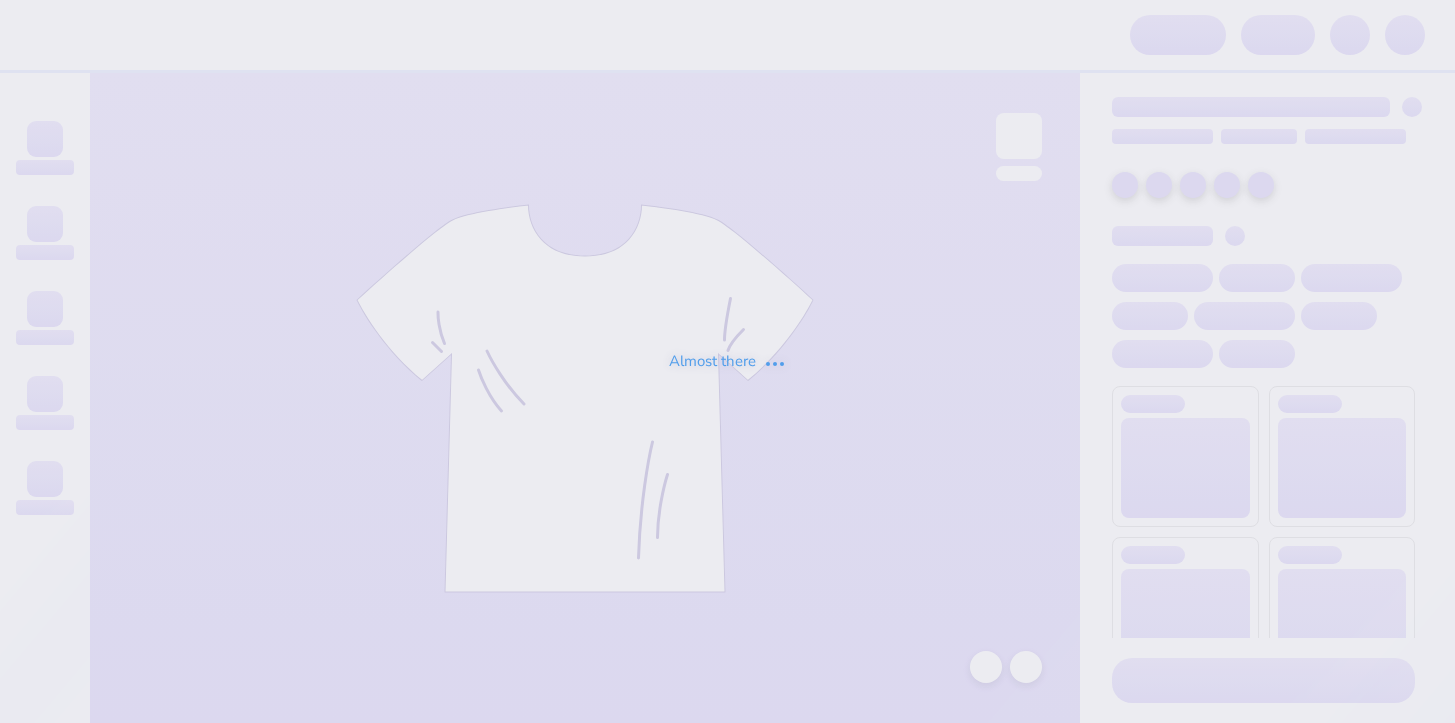 scroll, scrollTop: 0, scrollLeft: 0, axis: both 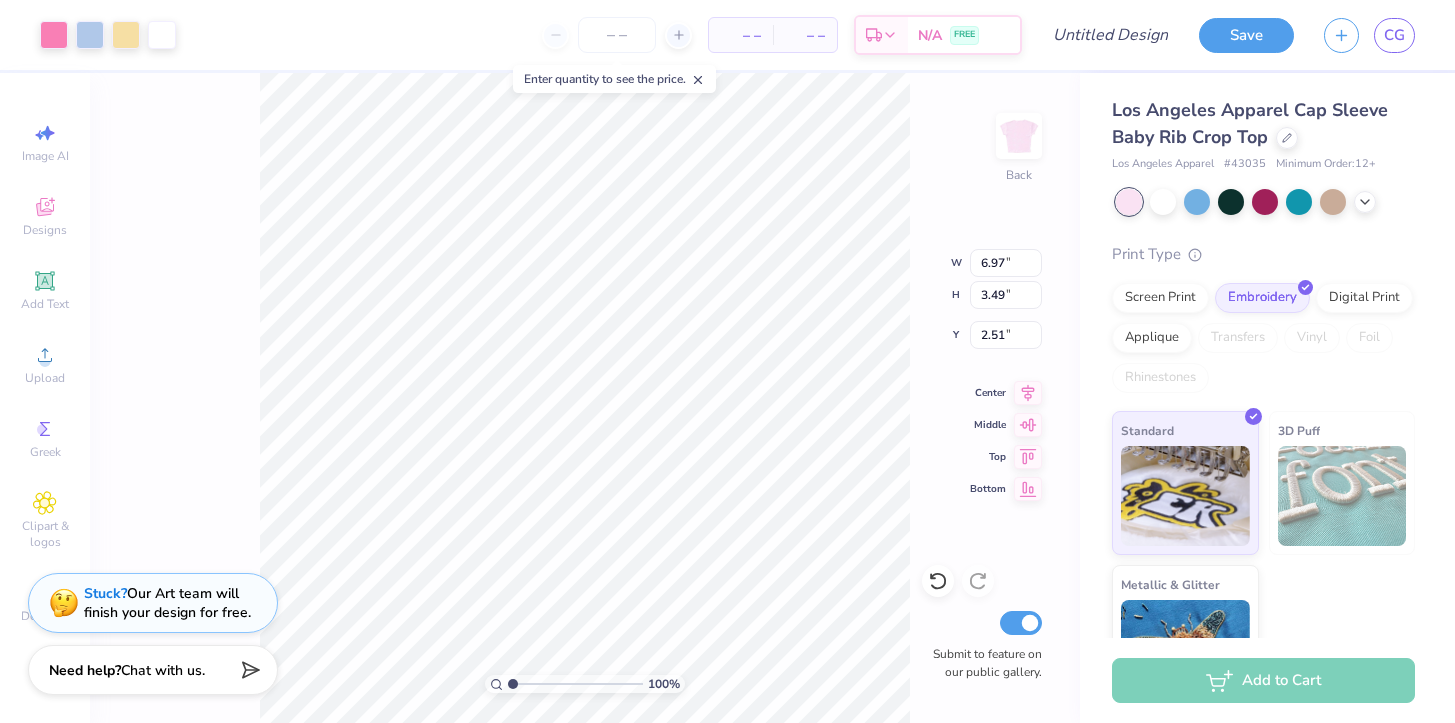 type on "2.57" 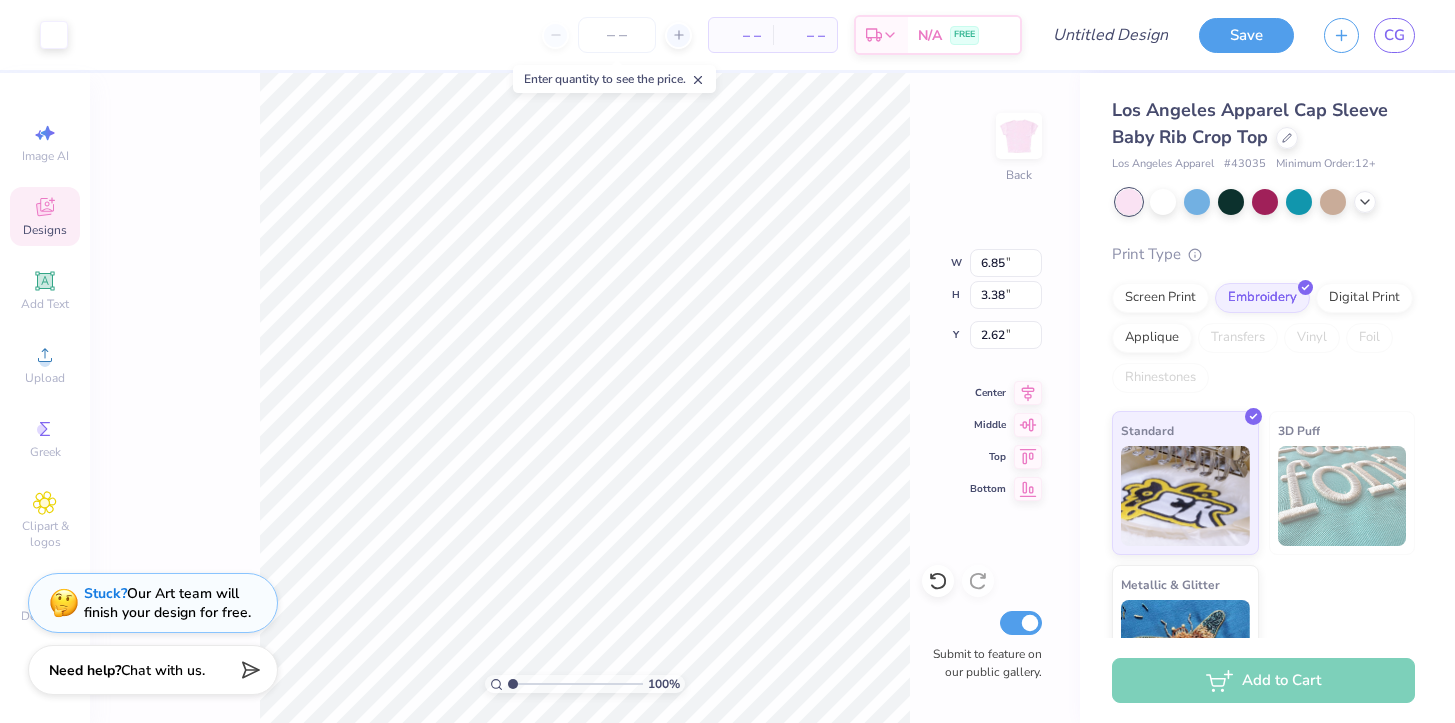 type on "2.67" 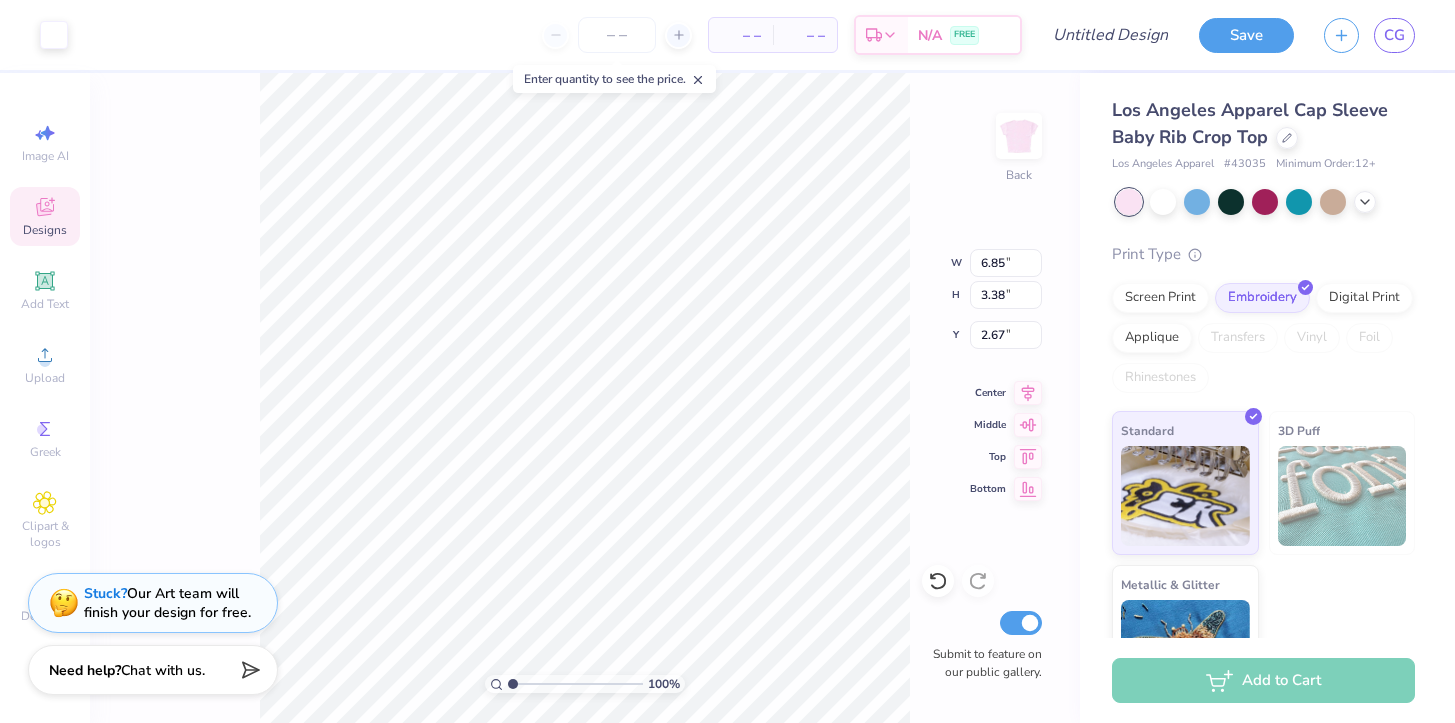 type on "2.14" 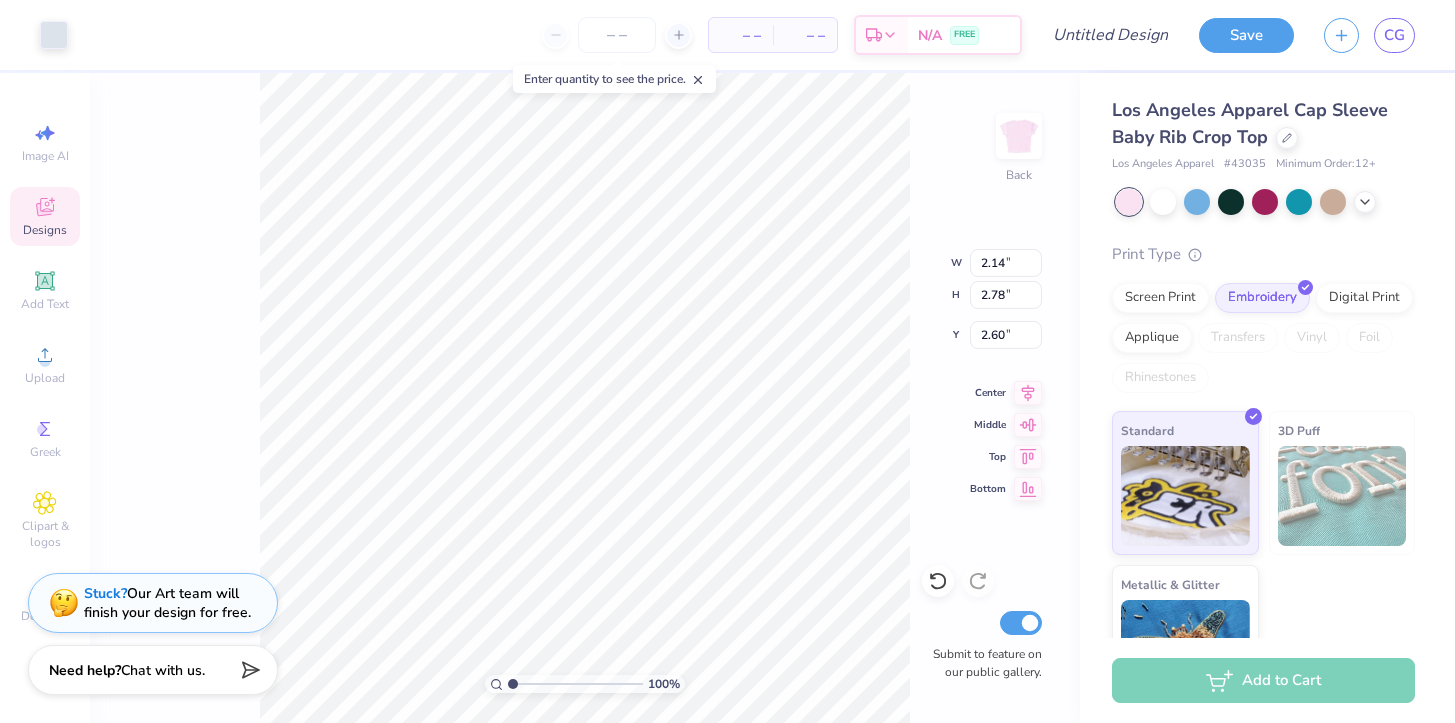 type on "2.11" 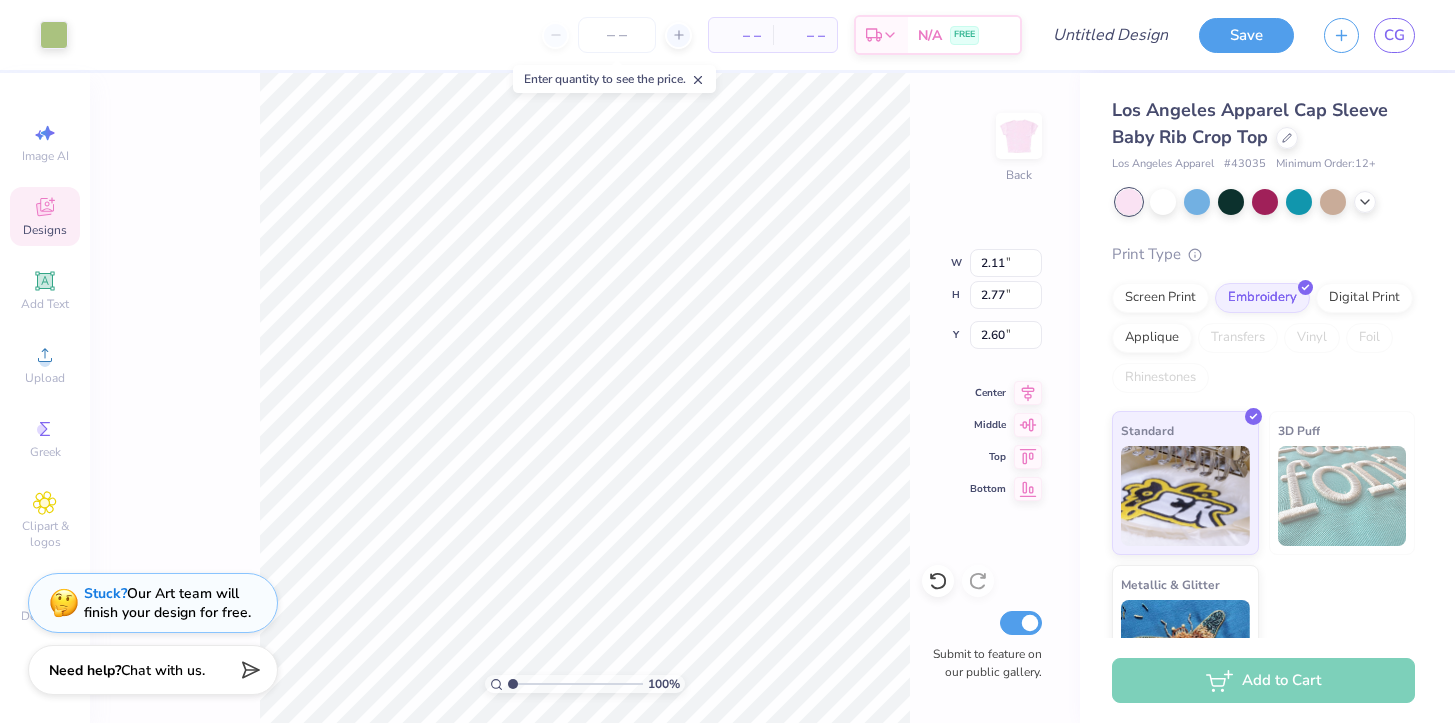 type on "2.53" 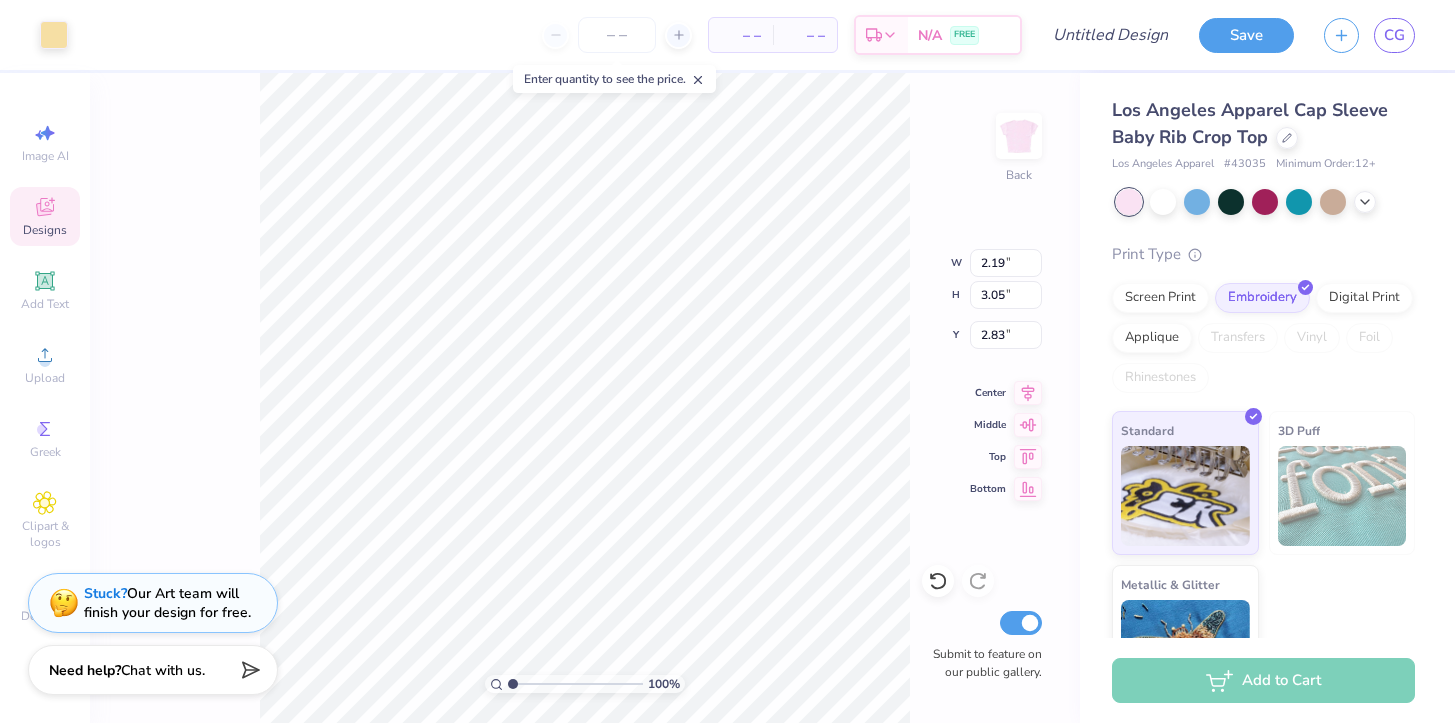 type on "2.36" 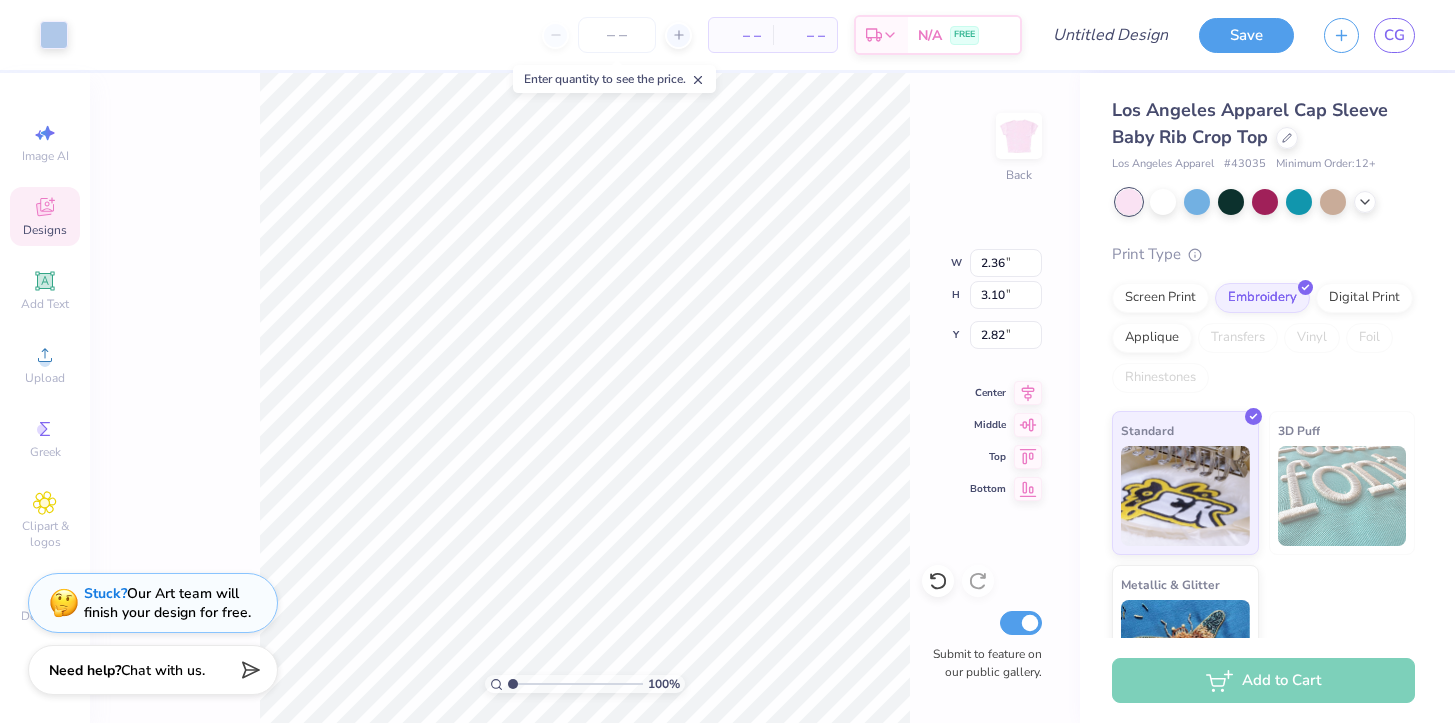 type on "2.81" 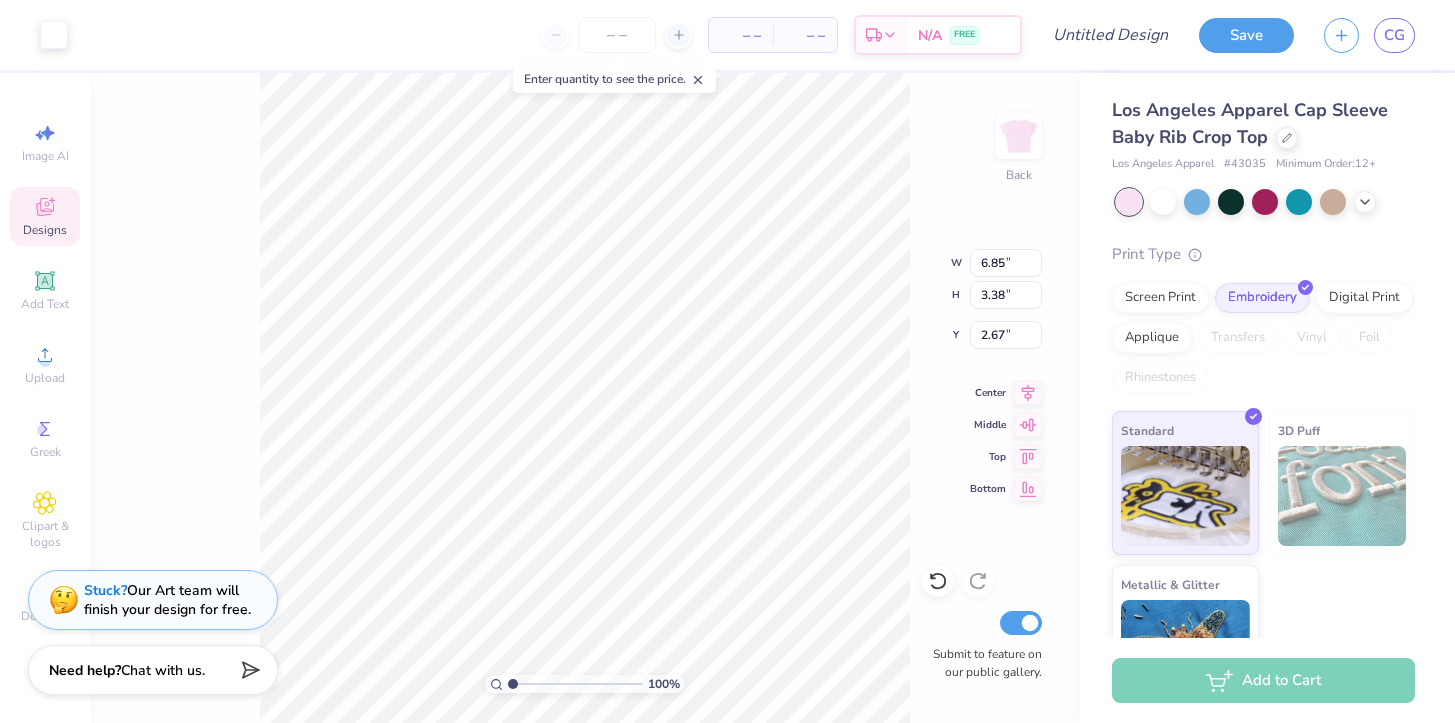 click on "Stuck?  Our Art team will finish your design for free." at bounding box center [167, 600] 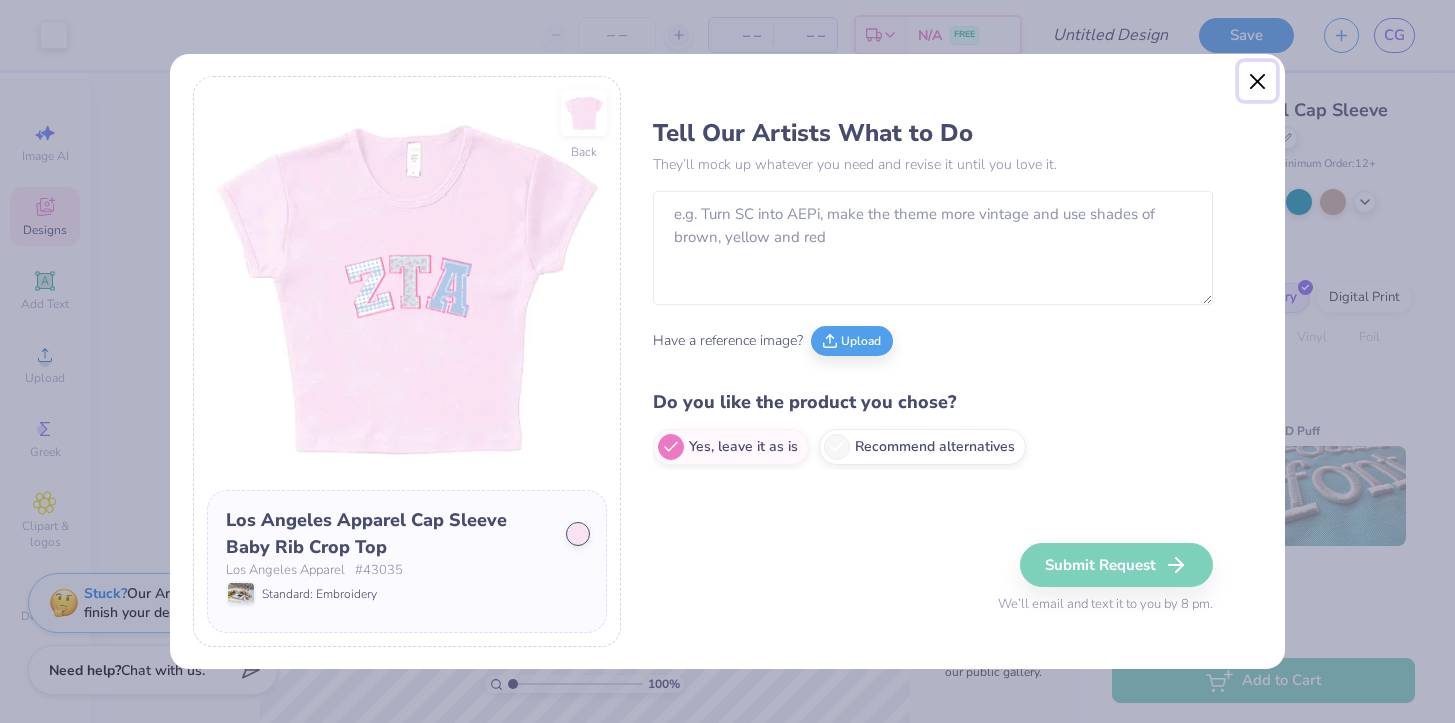 click at bounding box center (1258, 81) 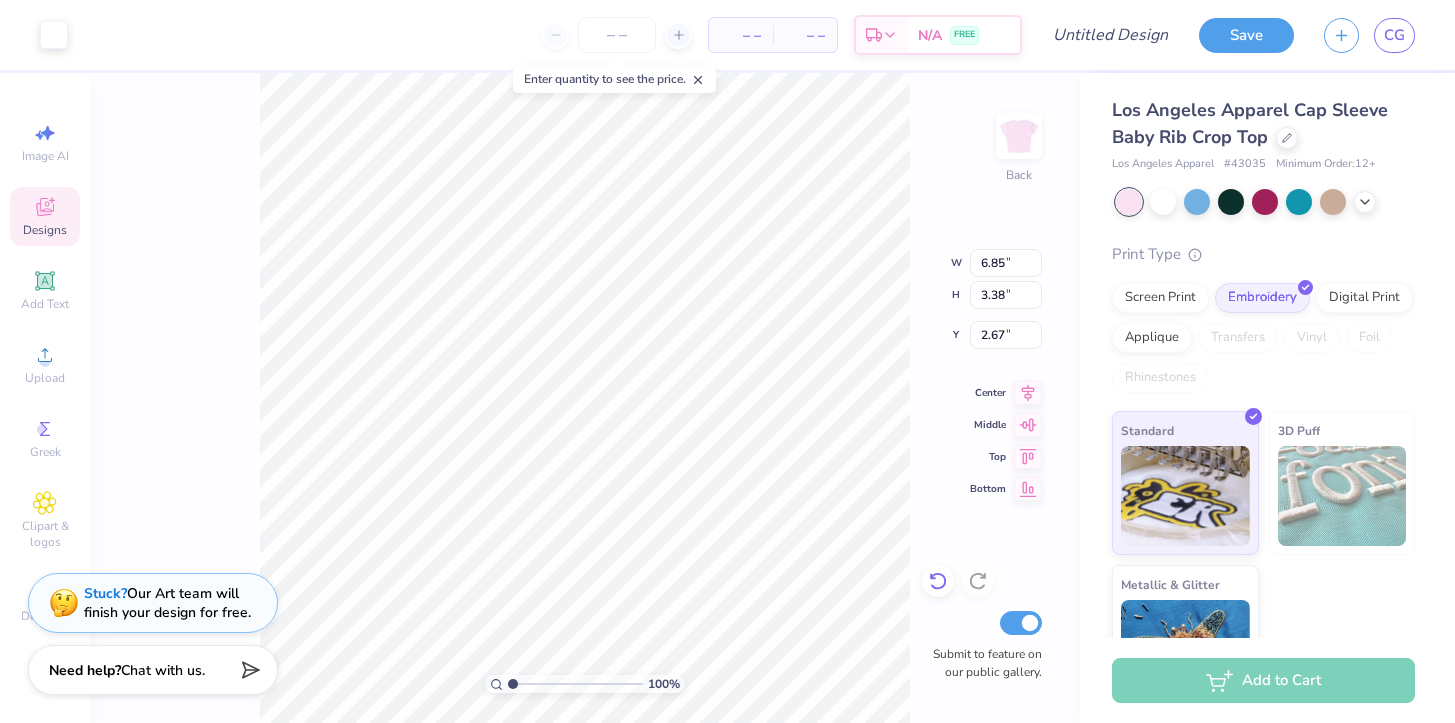 click 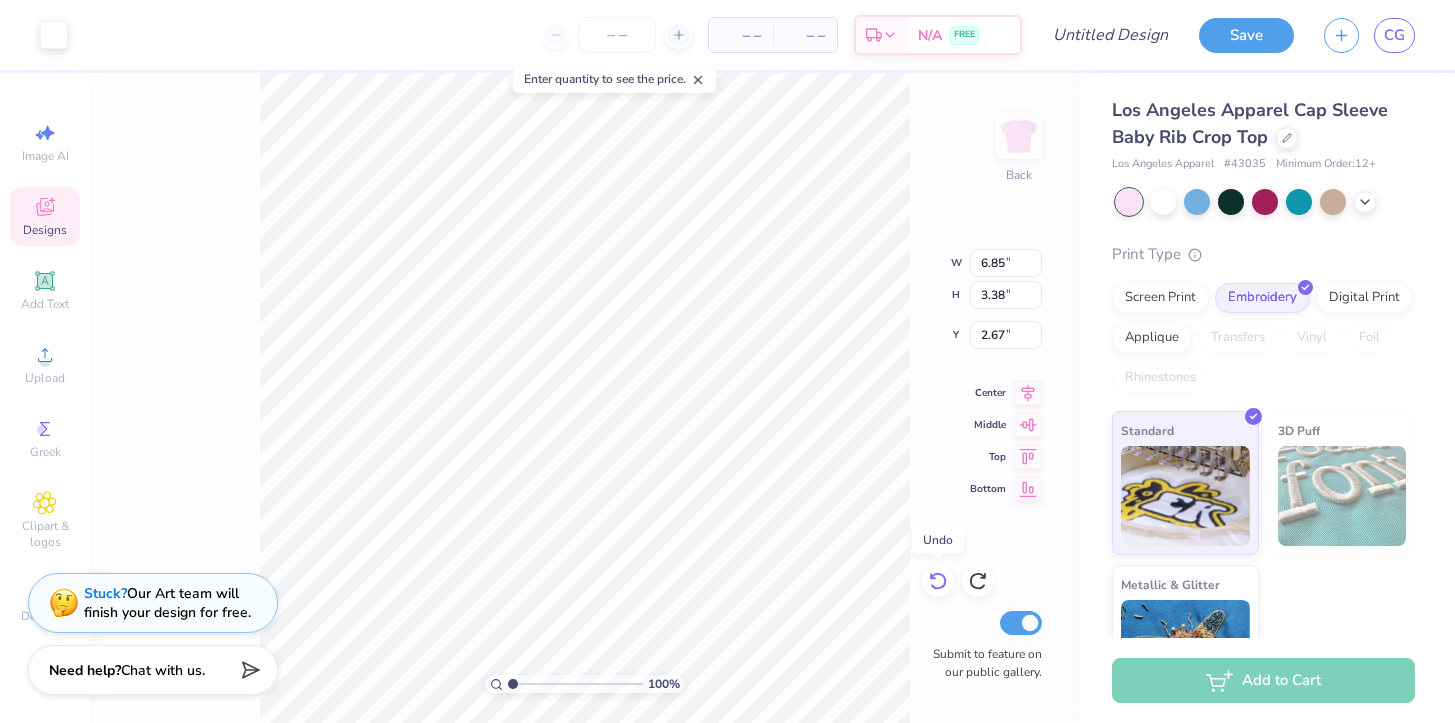 click 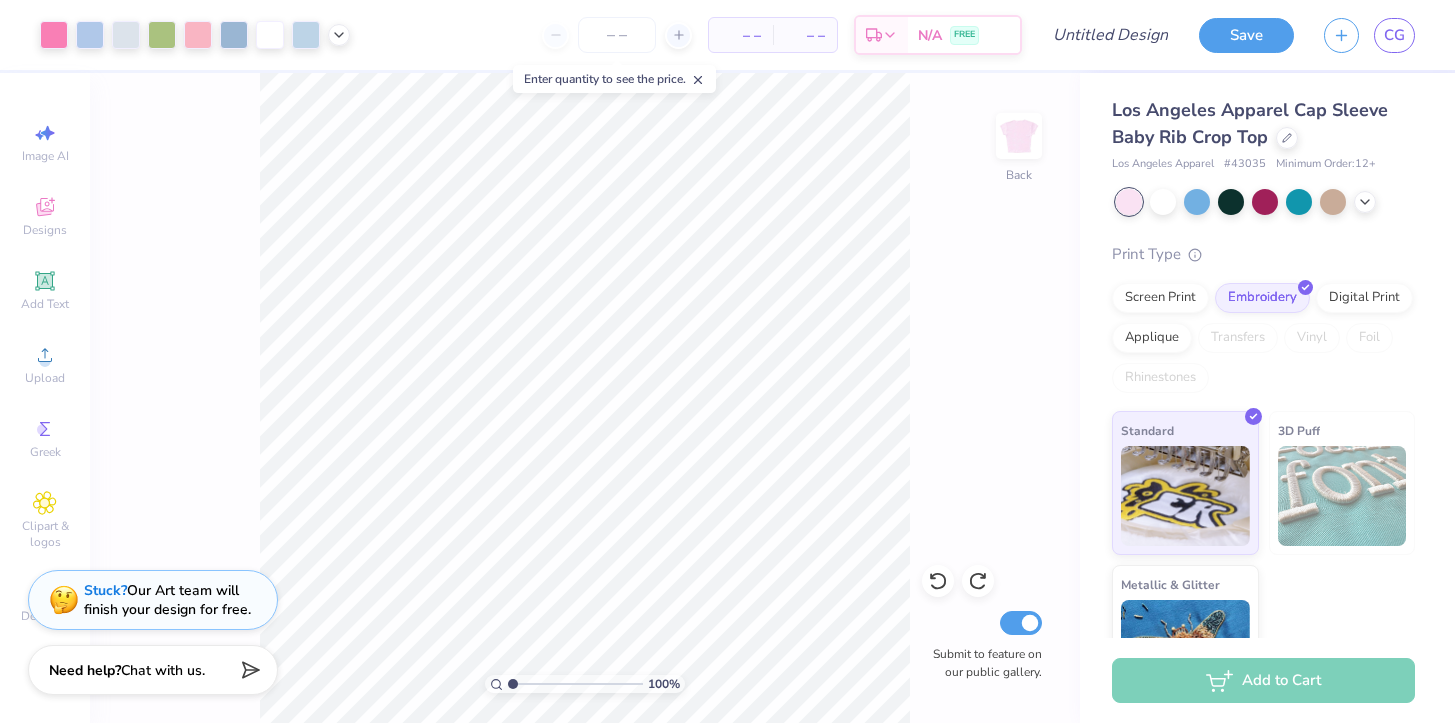 click on "Stuck?  Our Art team will finish your design for free." at bounding box center [167, 600] 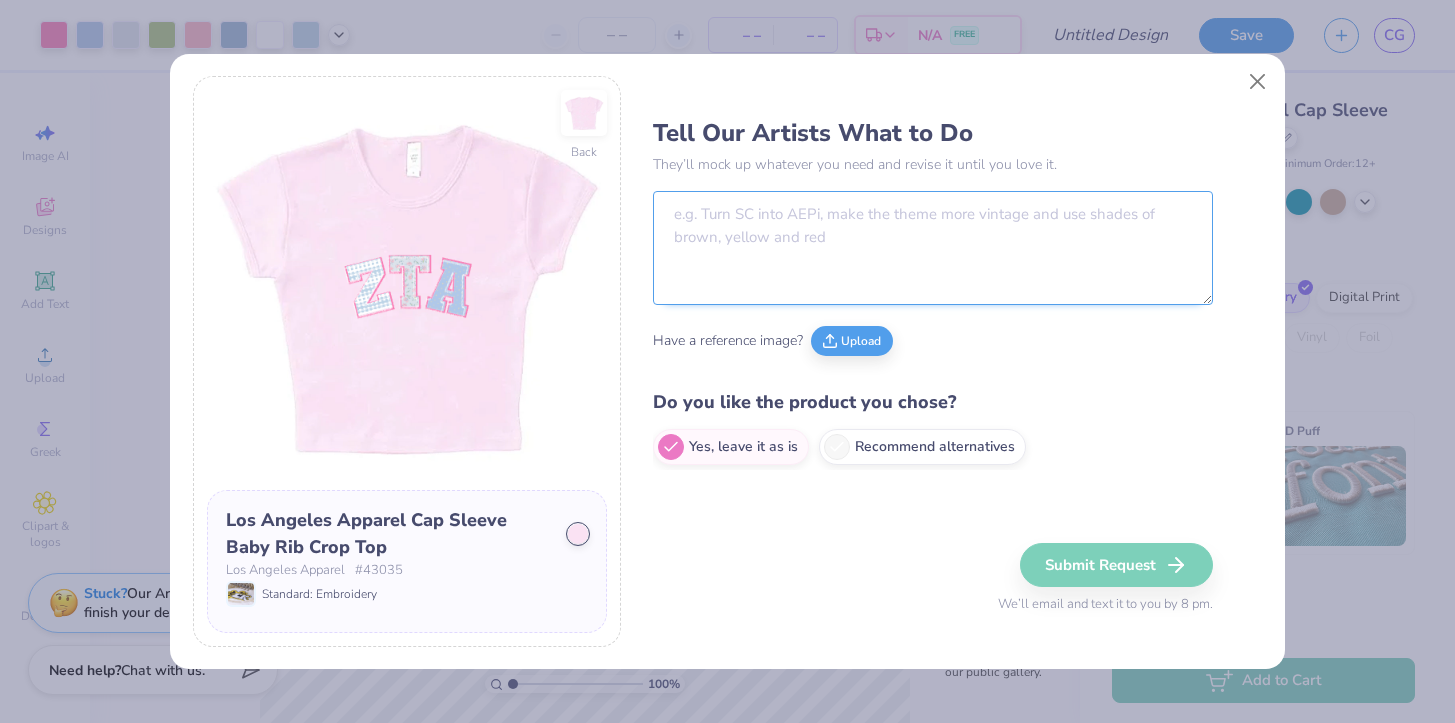 click at bounding box center [933, 248] 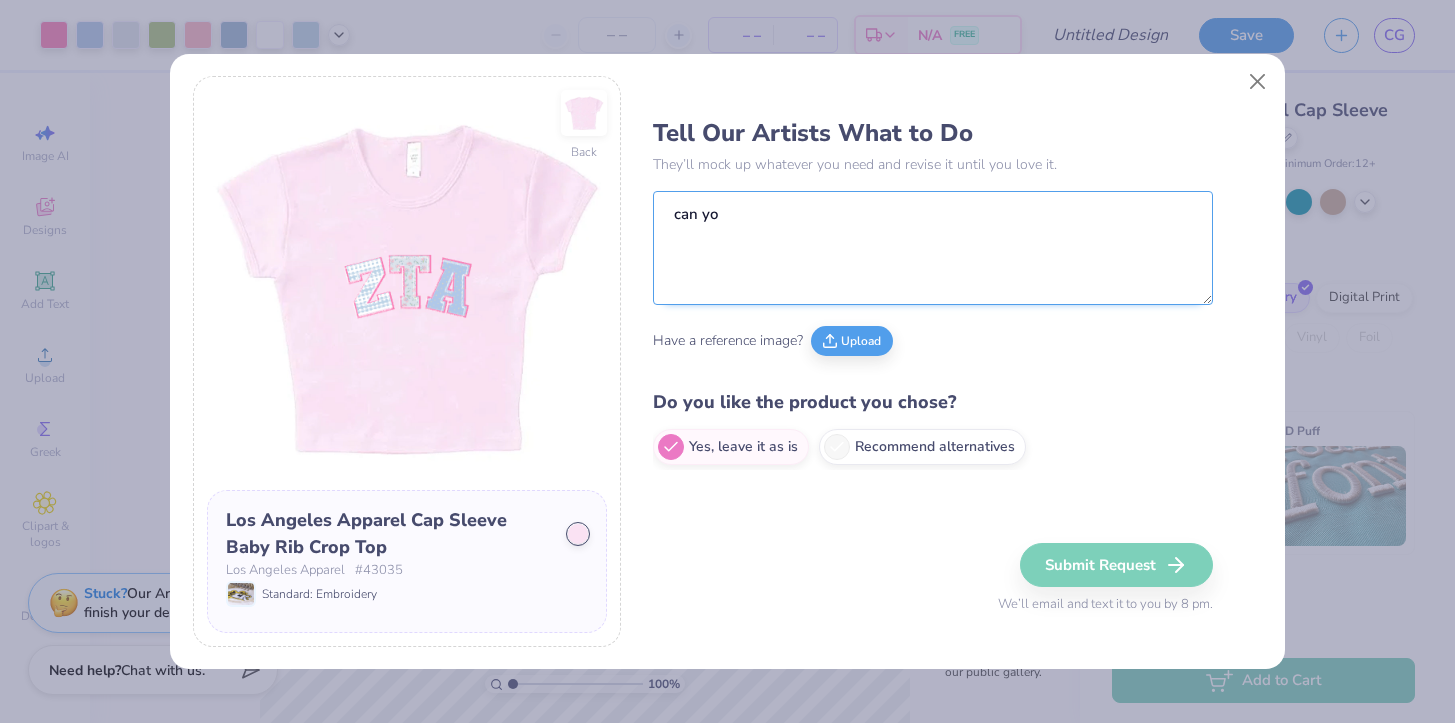 click on "can you" at bounding box center [933, 248] 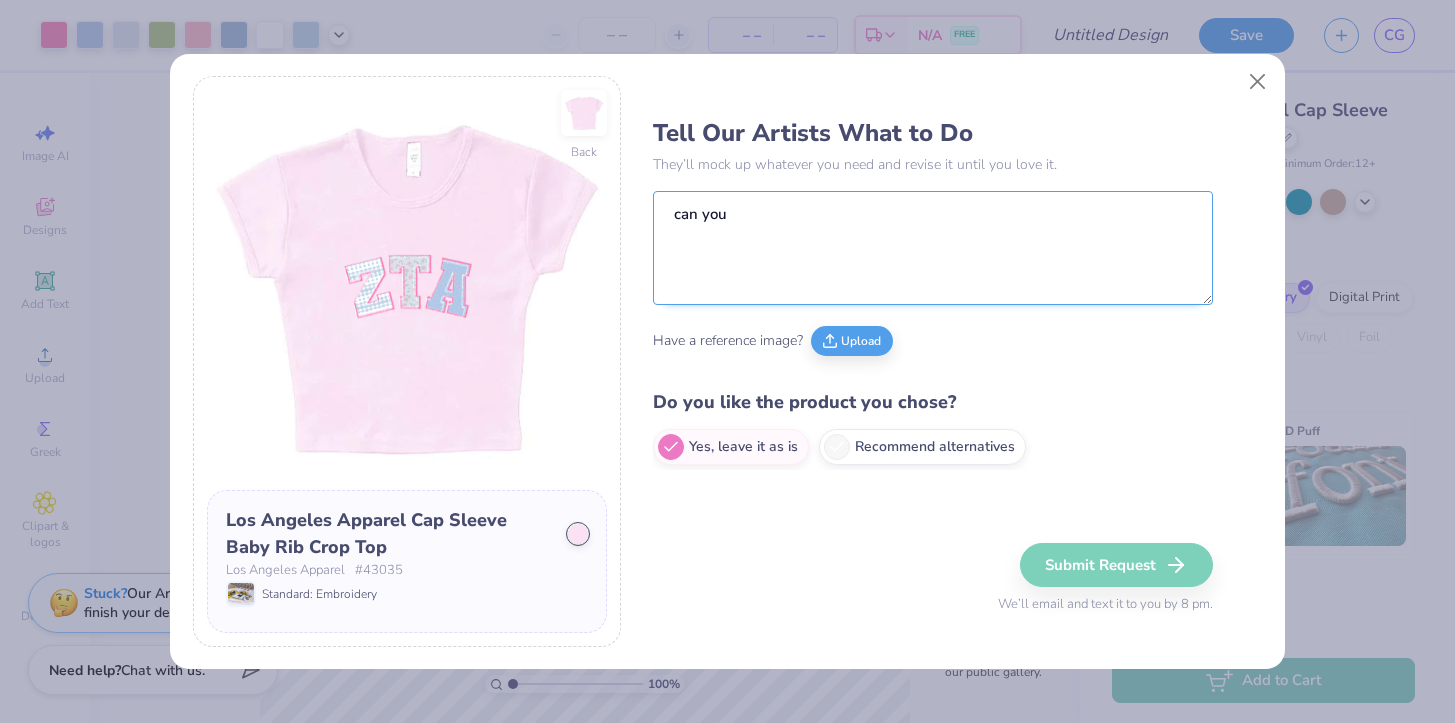 click on "can you" at bounding box center (933, 248) 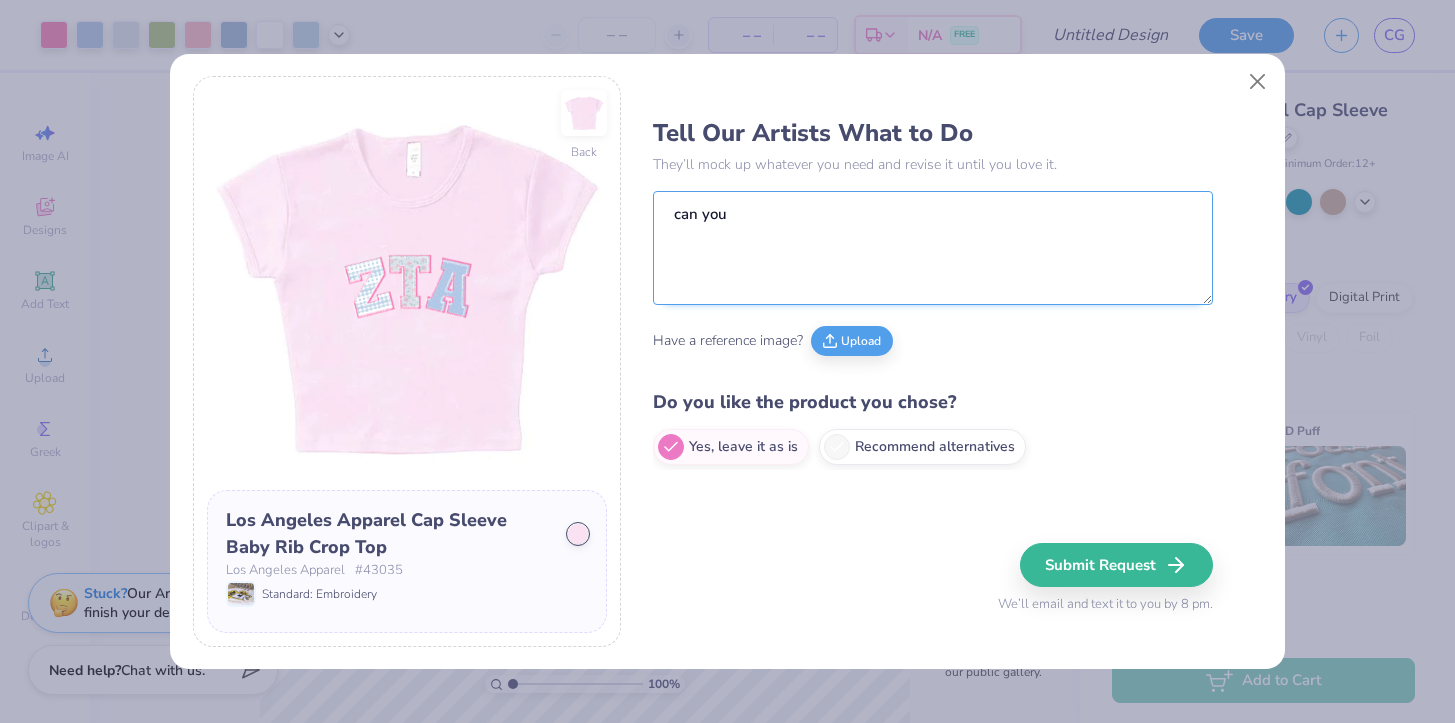 click on "can you" at bounding box center [933, 248] 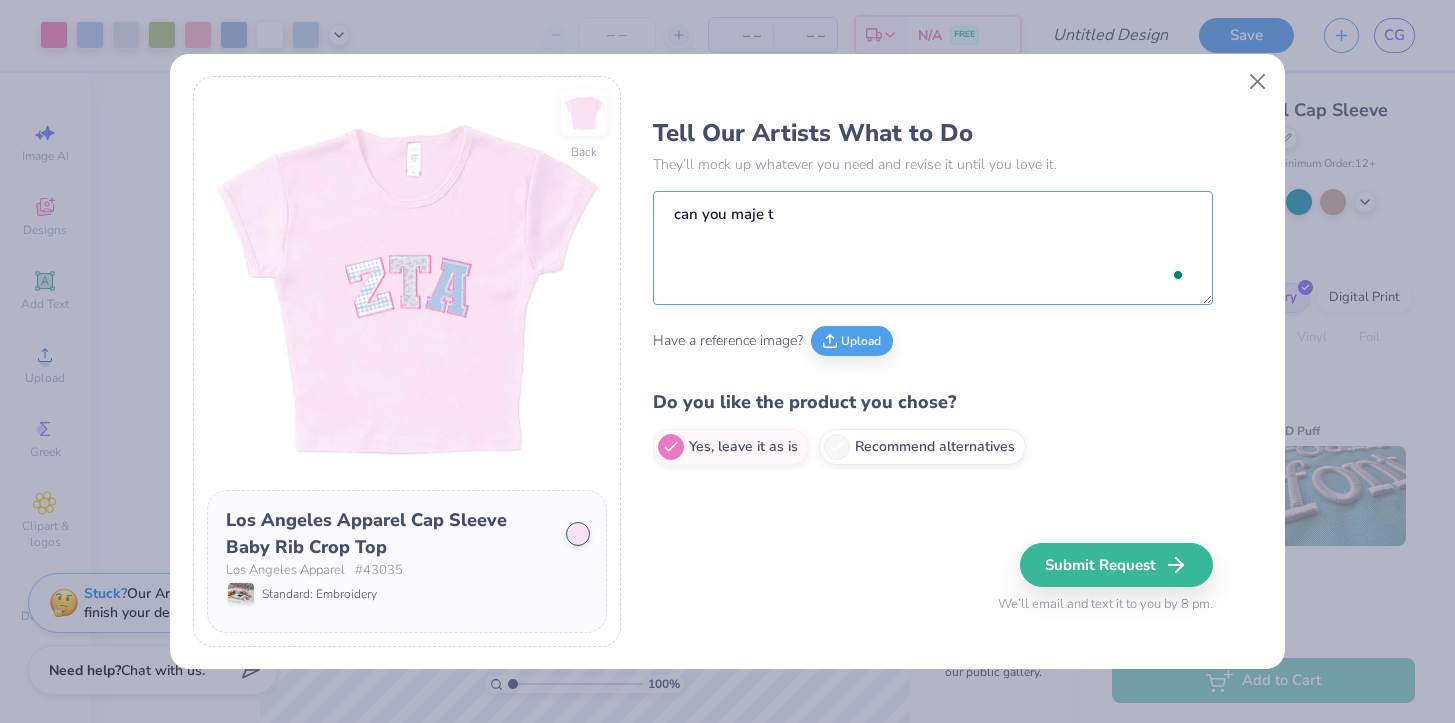 click on "can you" at bounding box center (933, 248) 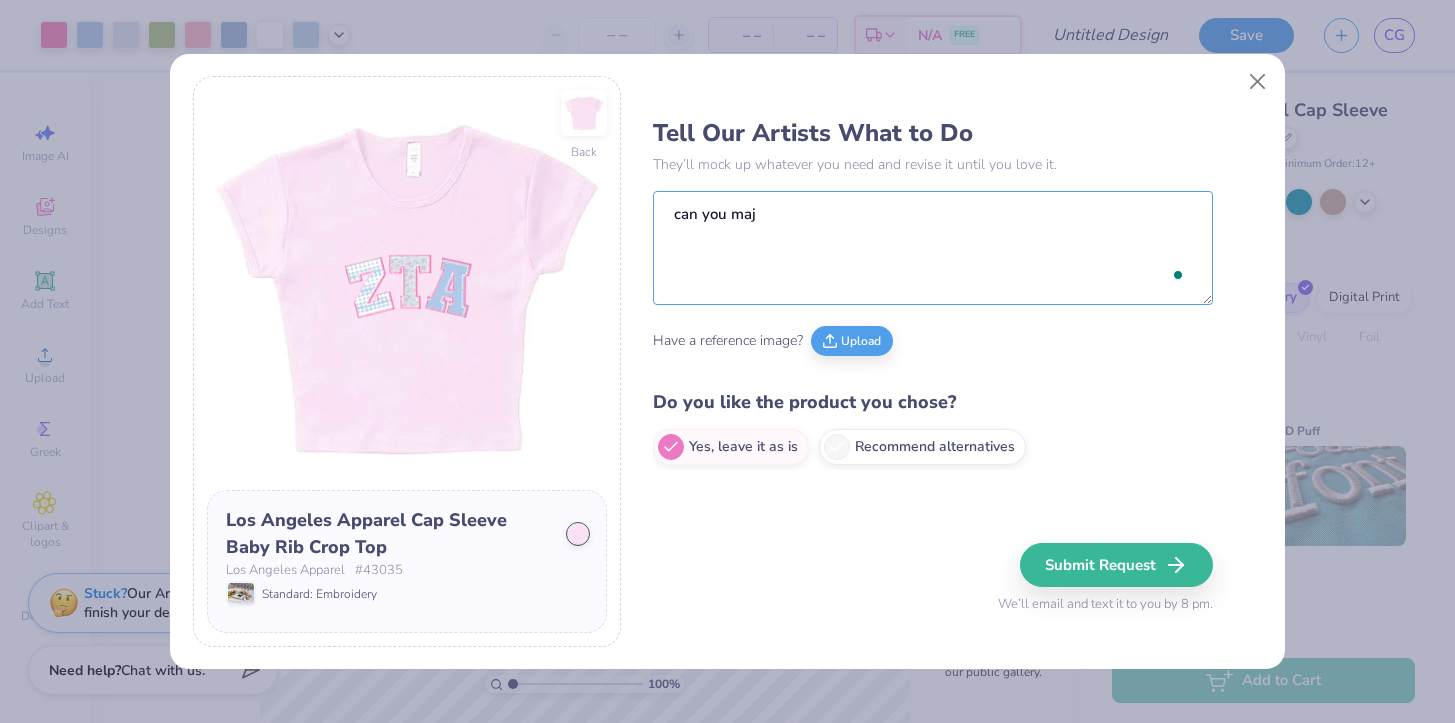 type on "can you ma" 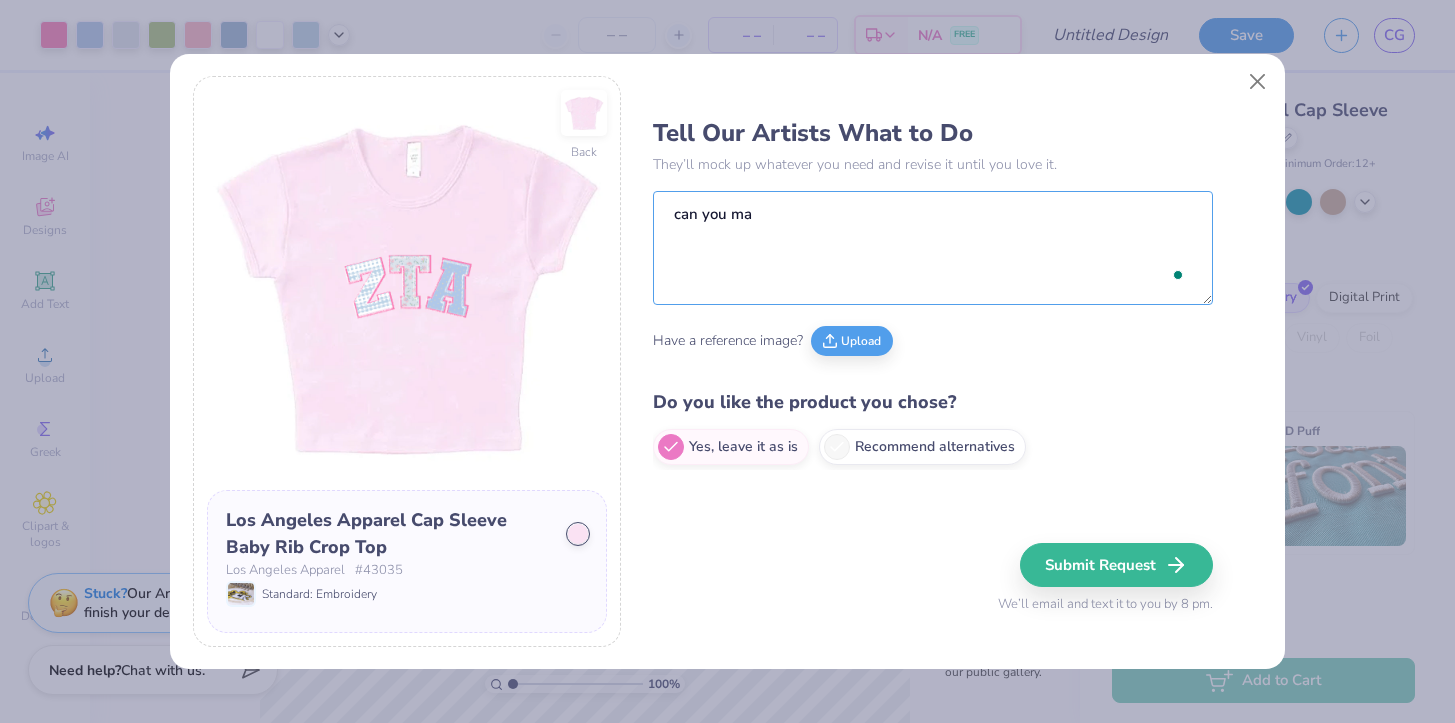 click at bounding box center (1258, 81) 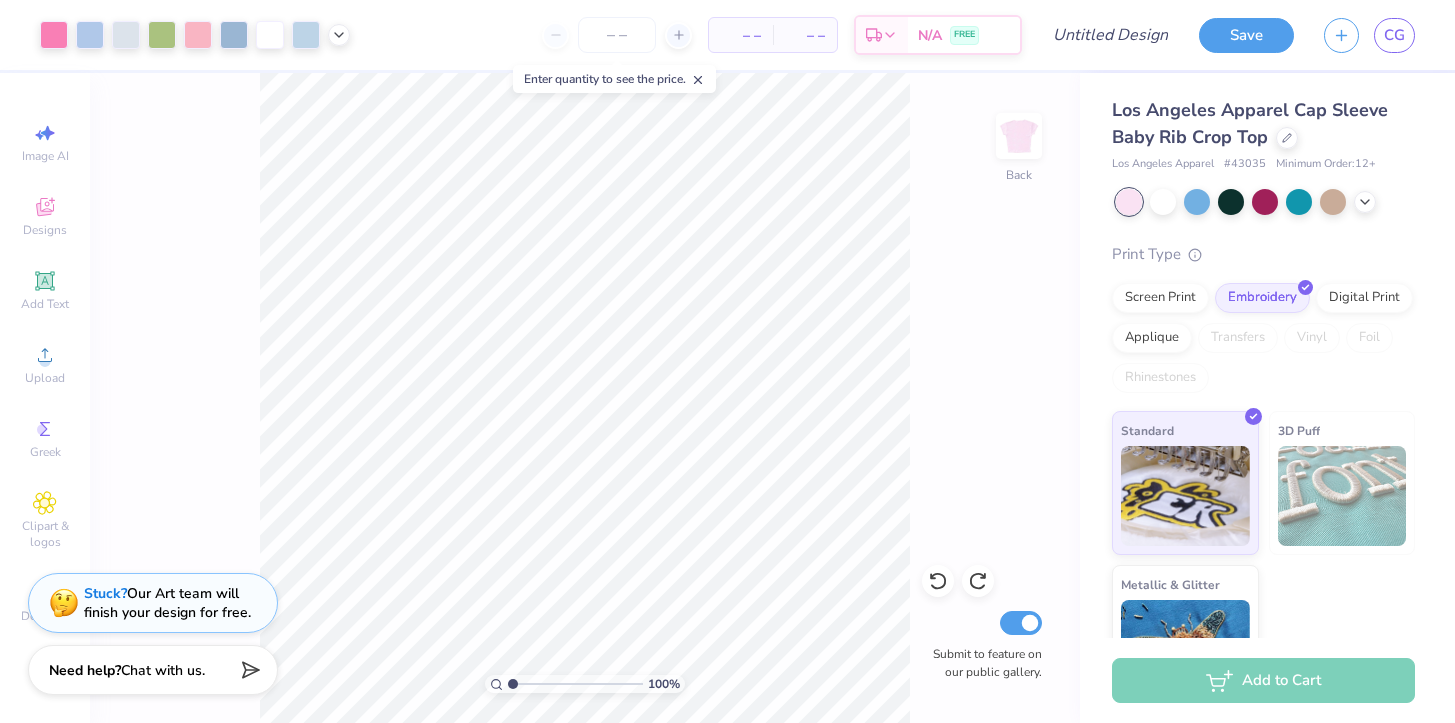 type 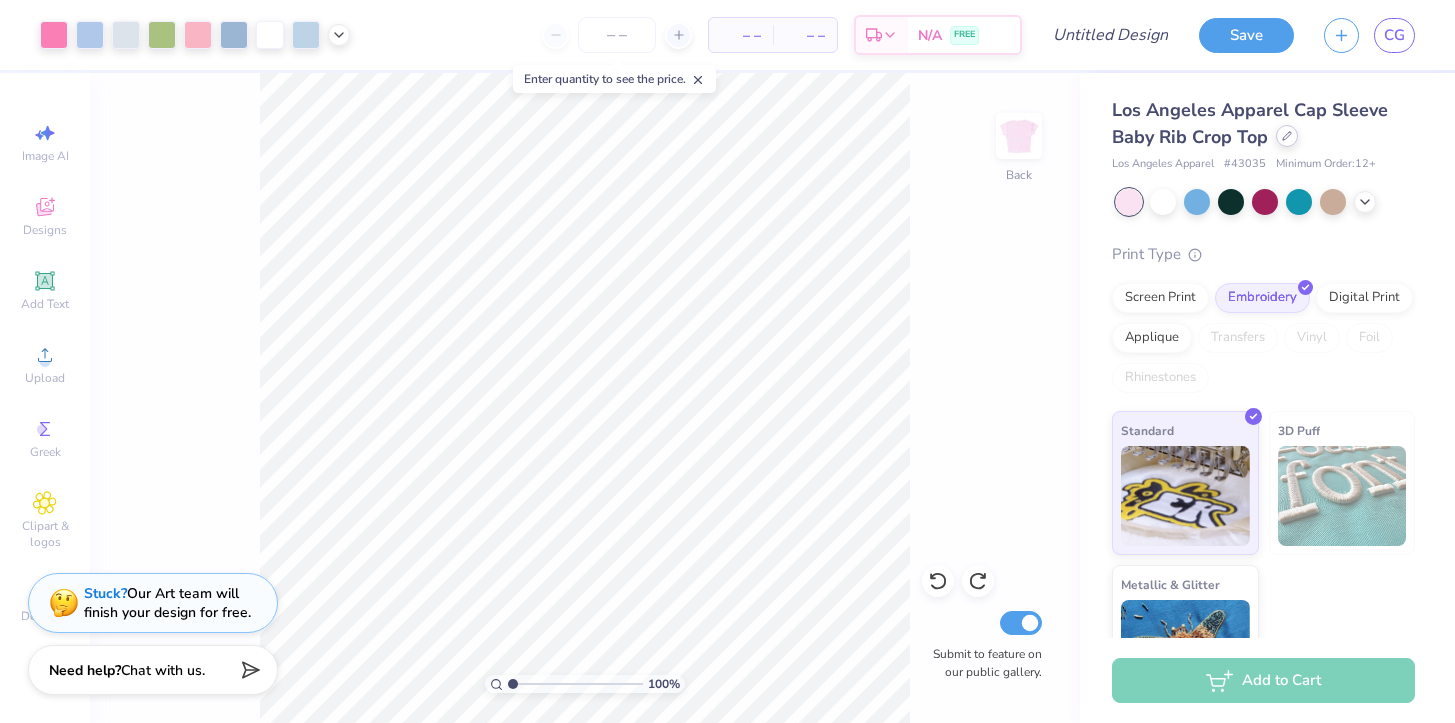 click at bounding box center (1287, 136) 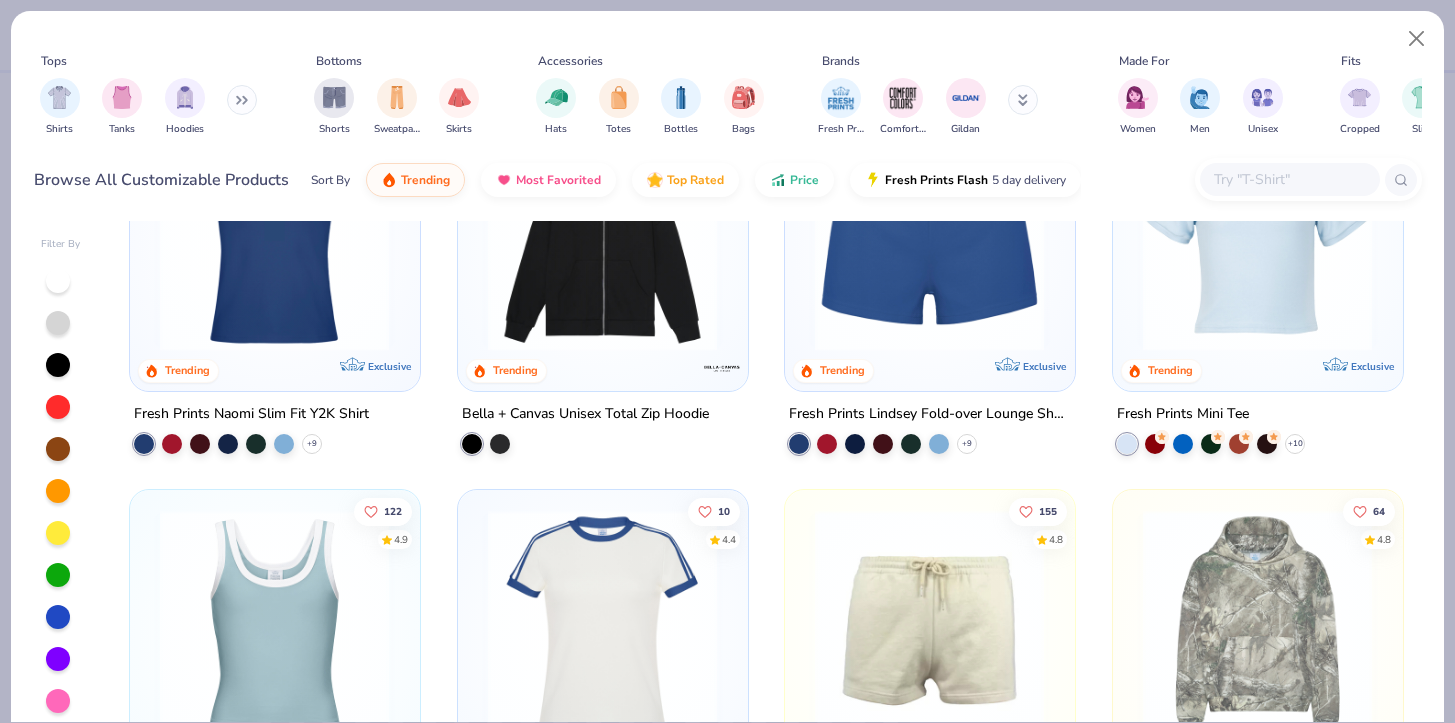 scroll, scrollTop: 1710, scrollLeft: 0, axis: vertical 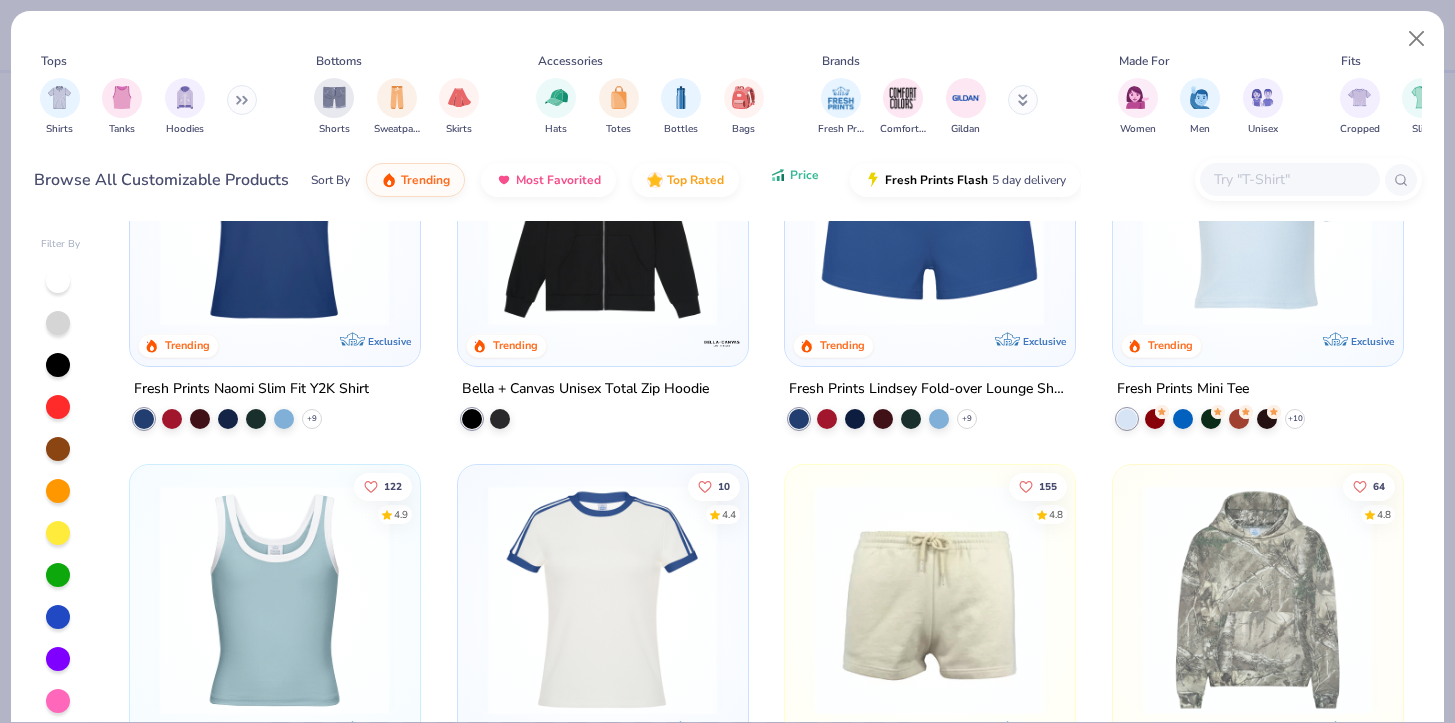 click on "Price" at bounding box center (804, 175) 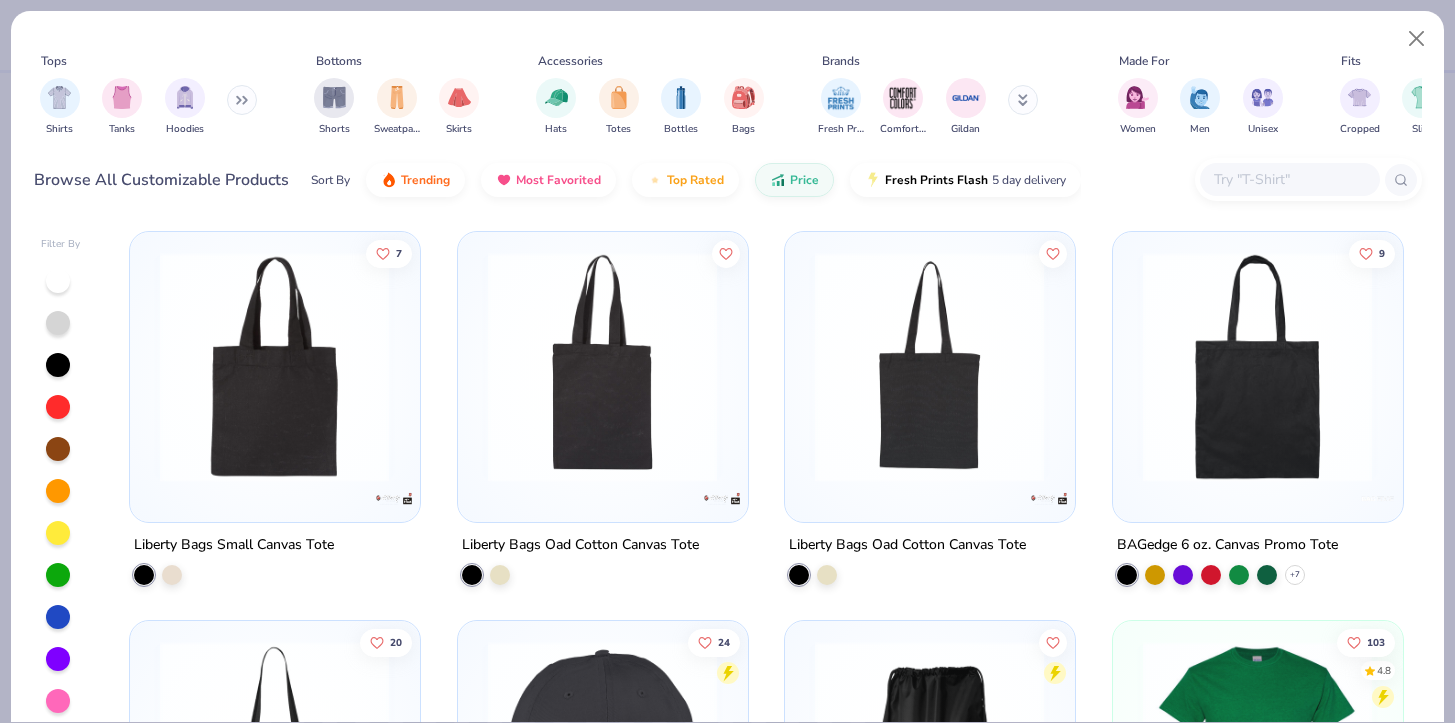 click at bounding box center (1289, 179) 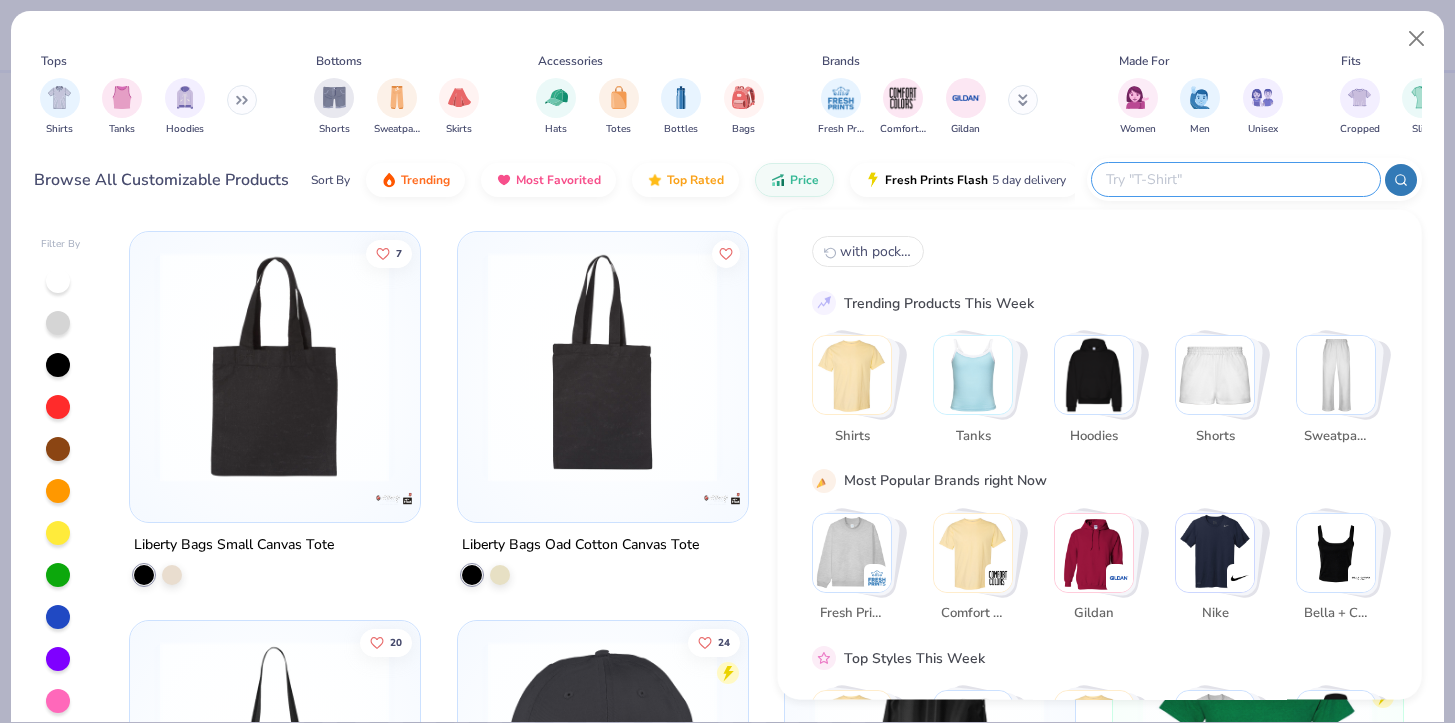 click at bounding box center (1094, 375) 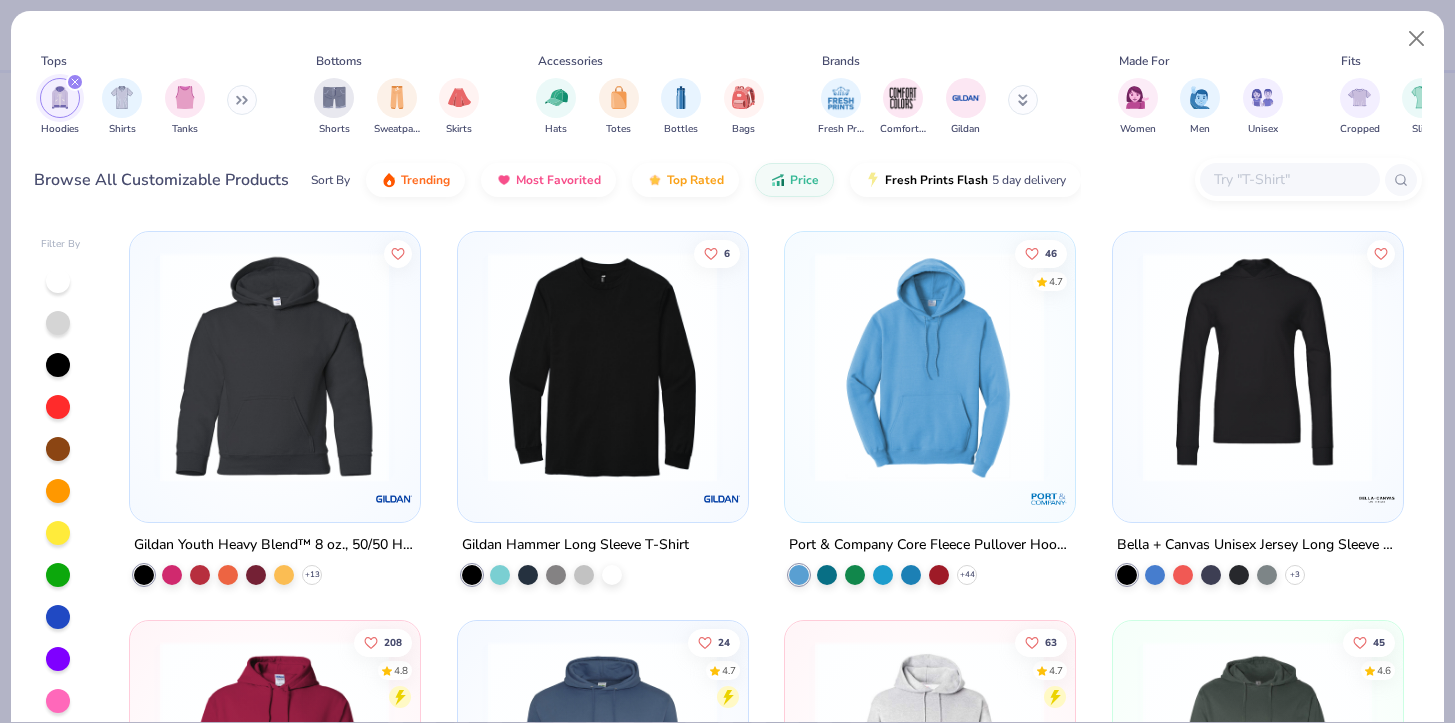 click at bounding box center (929, 367) 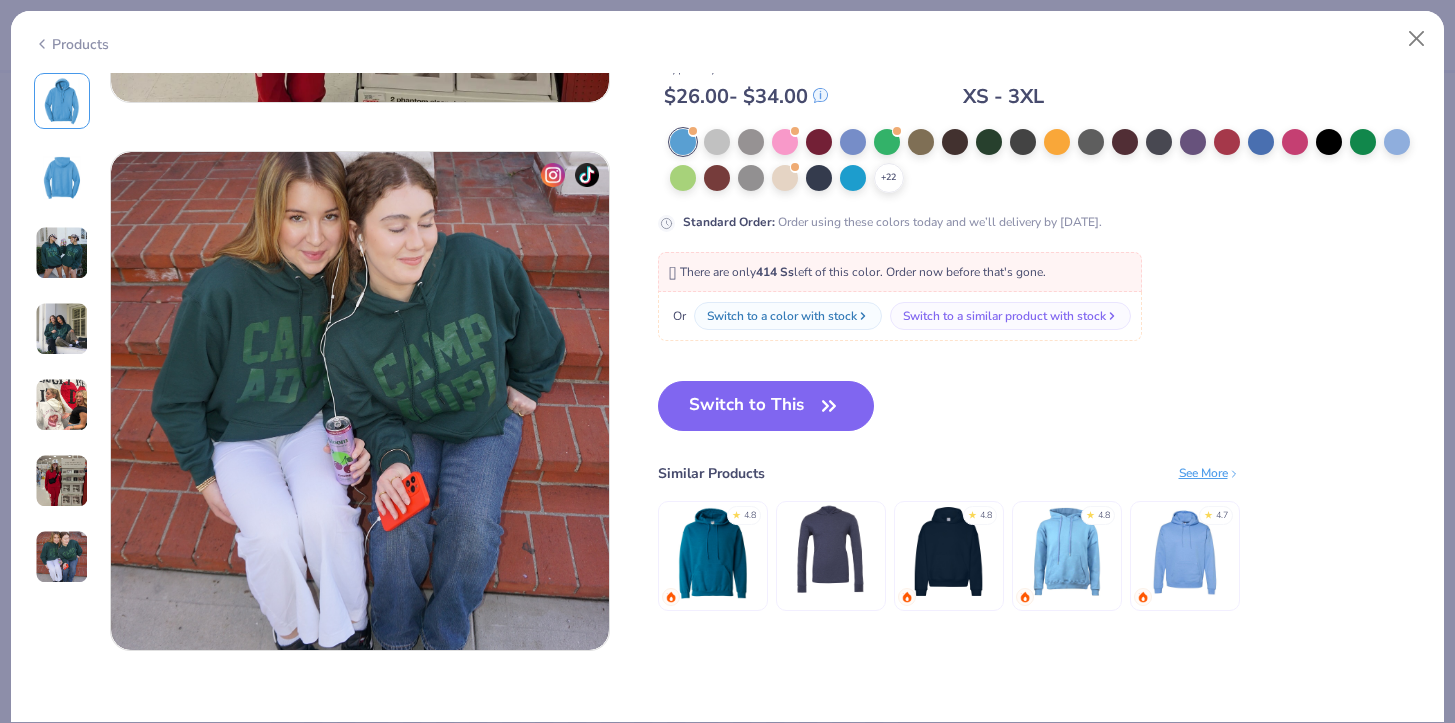 scroll, scrollTop: 3209, scrollLeft: 0, axis: vertical 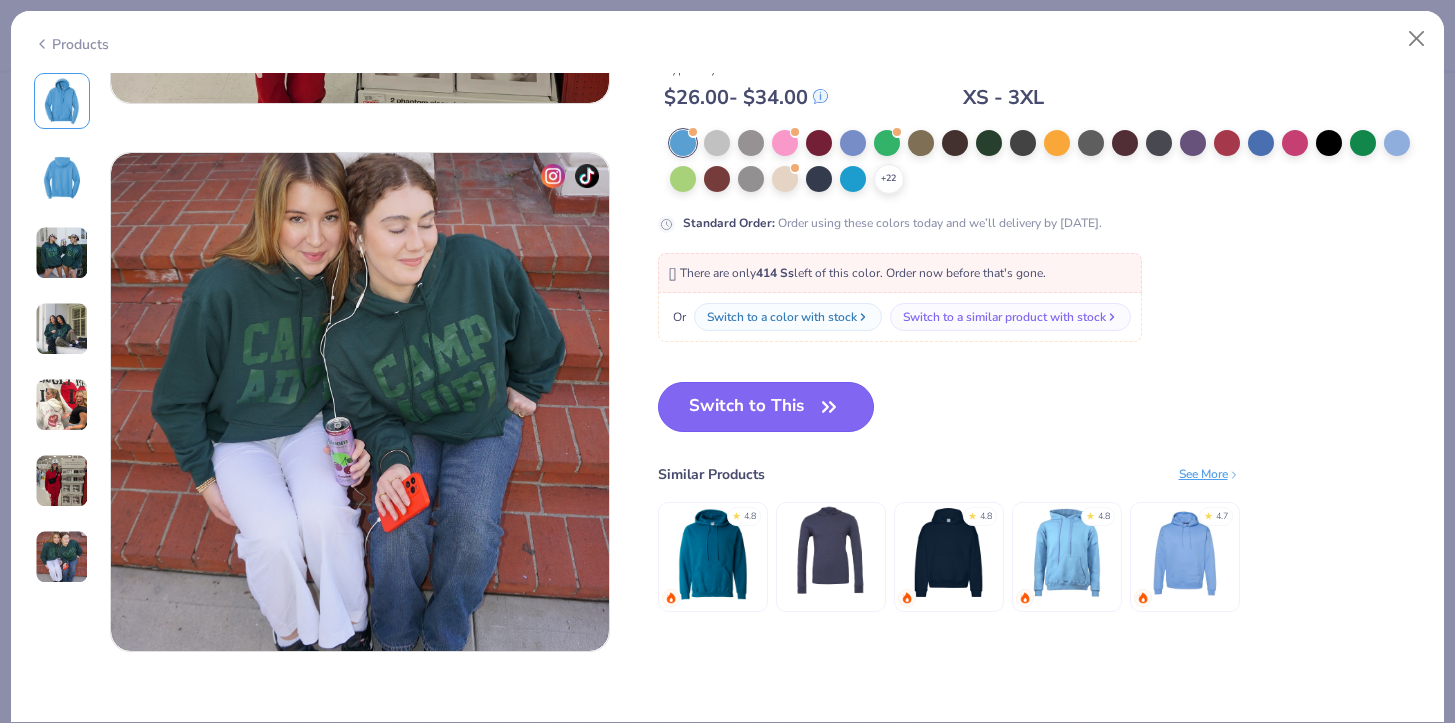 click on "Switch to This" at bounding box center [766, 407] 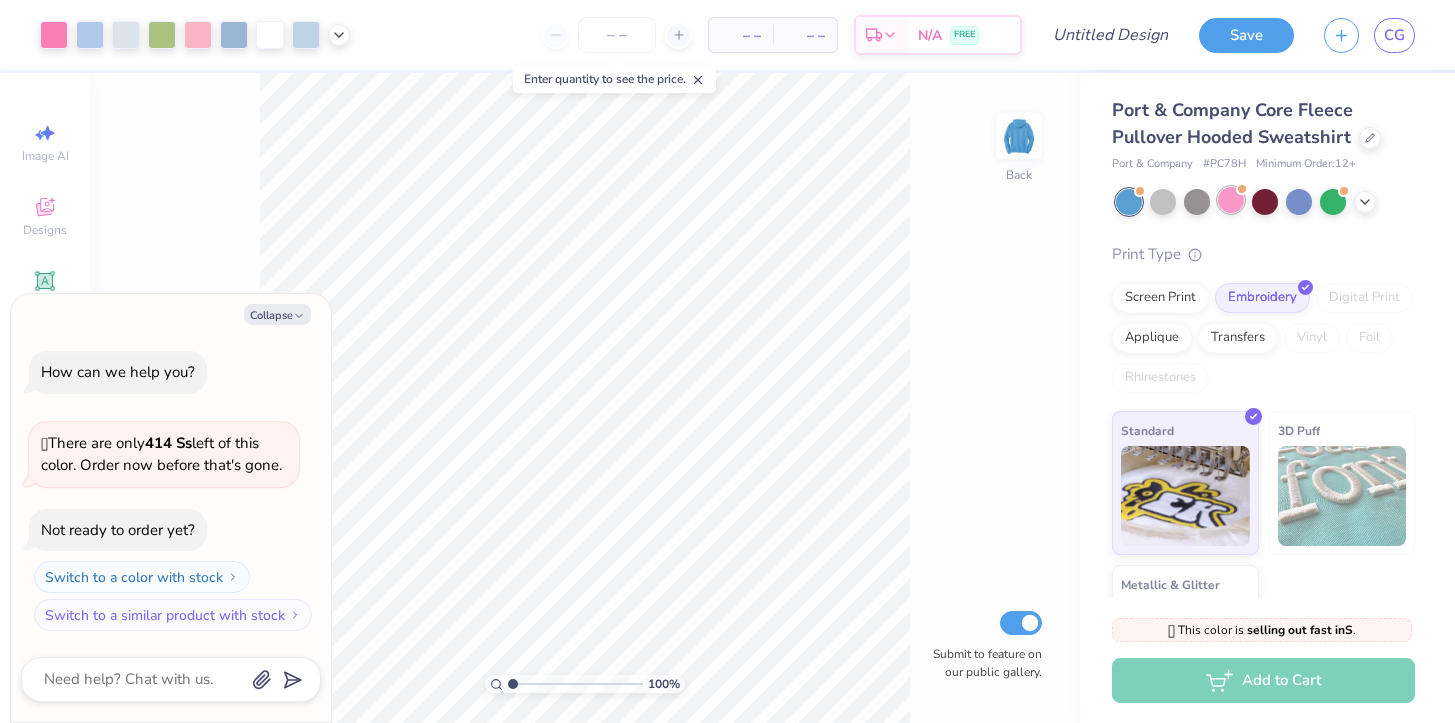click at bounding box center [1231, 200] 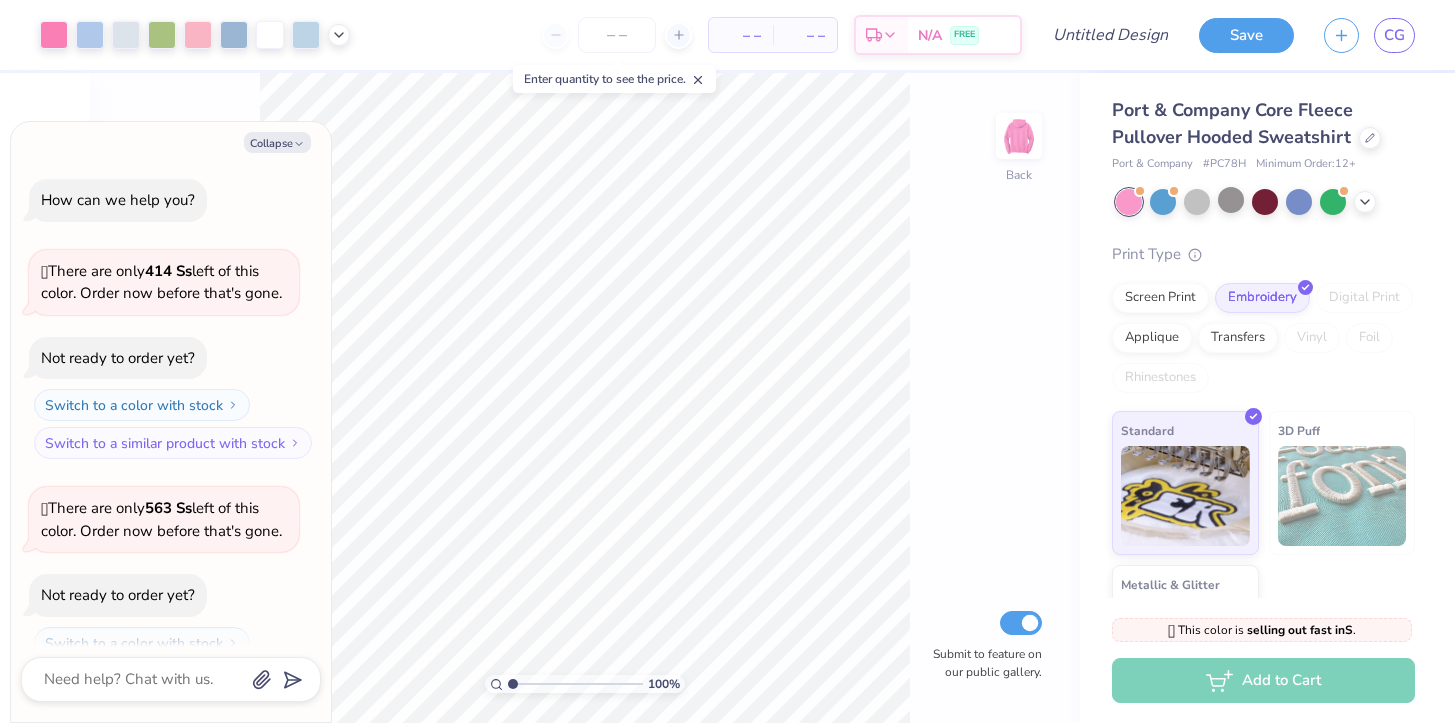 scroll, scrollTop: 65, scrollLeft: 0, axis: vertical 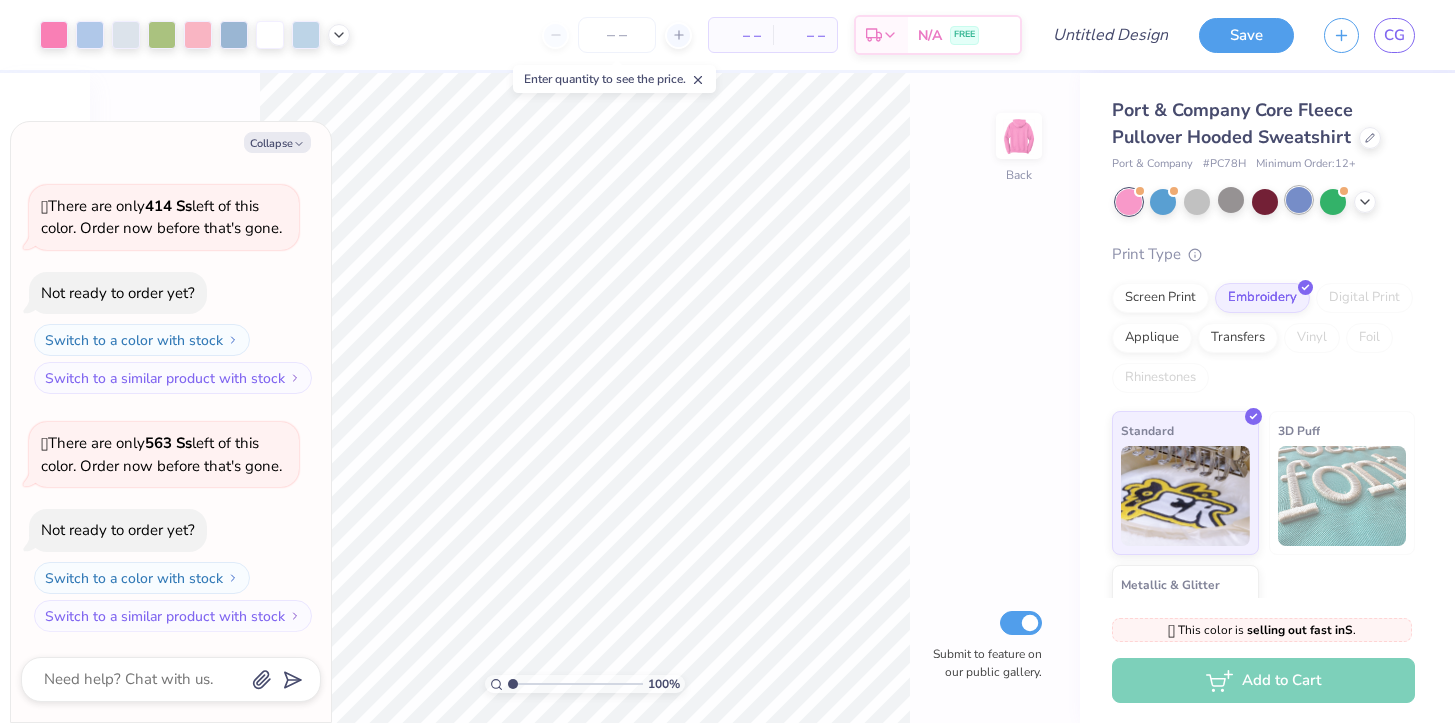 click at bounding box center (1299, 200) 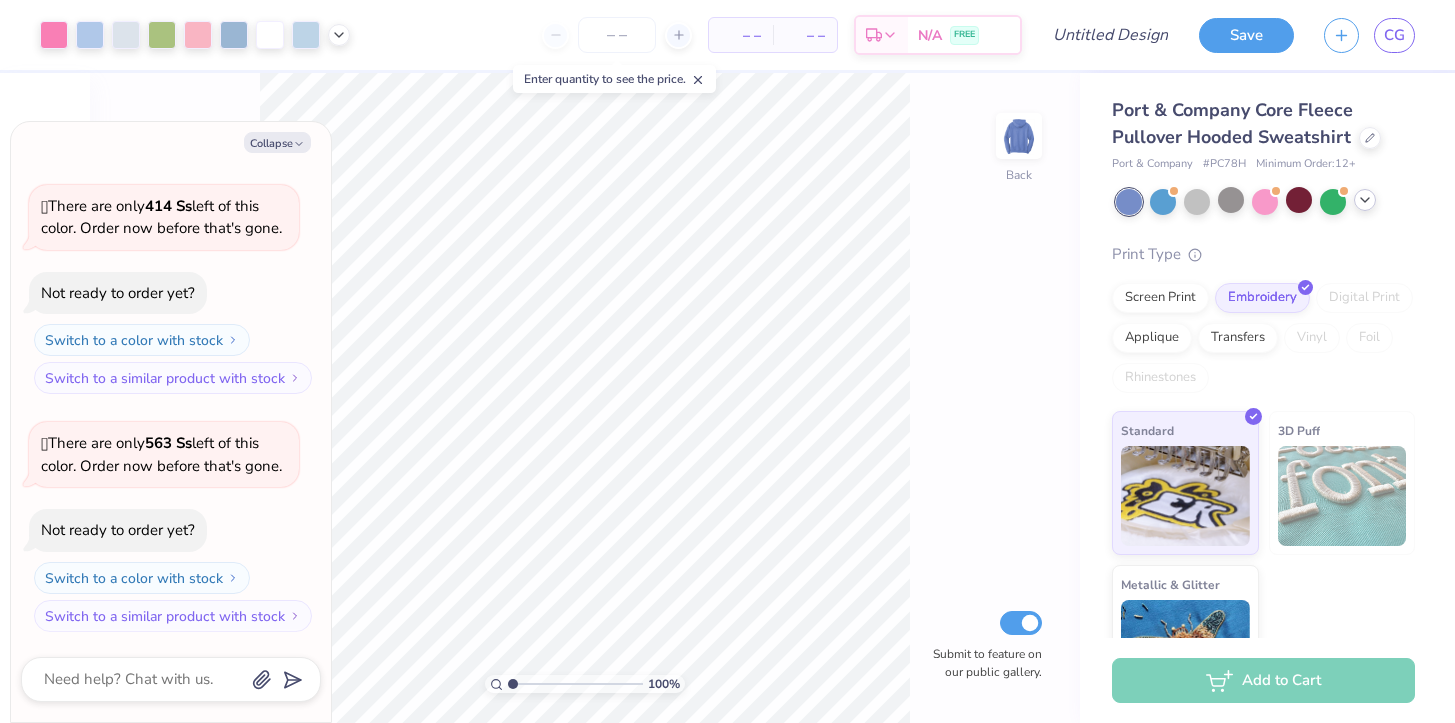 click at bounding box center [1365, 200] 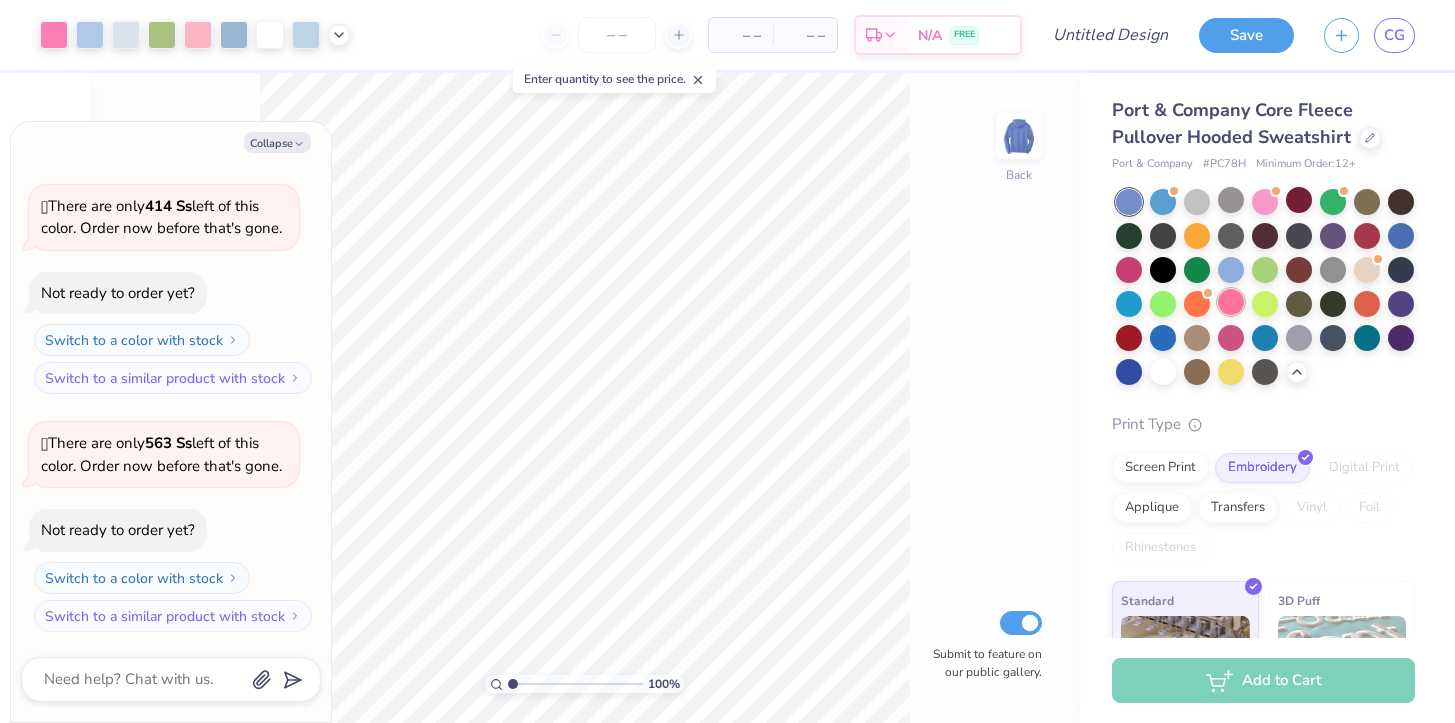 click at bounding box center (1231, 302) 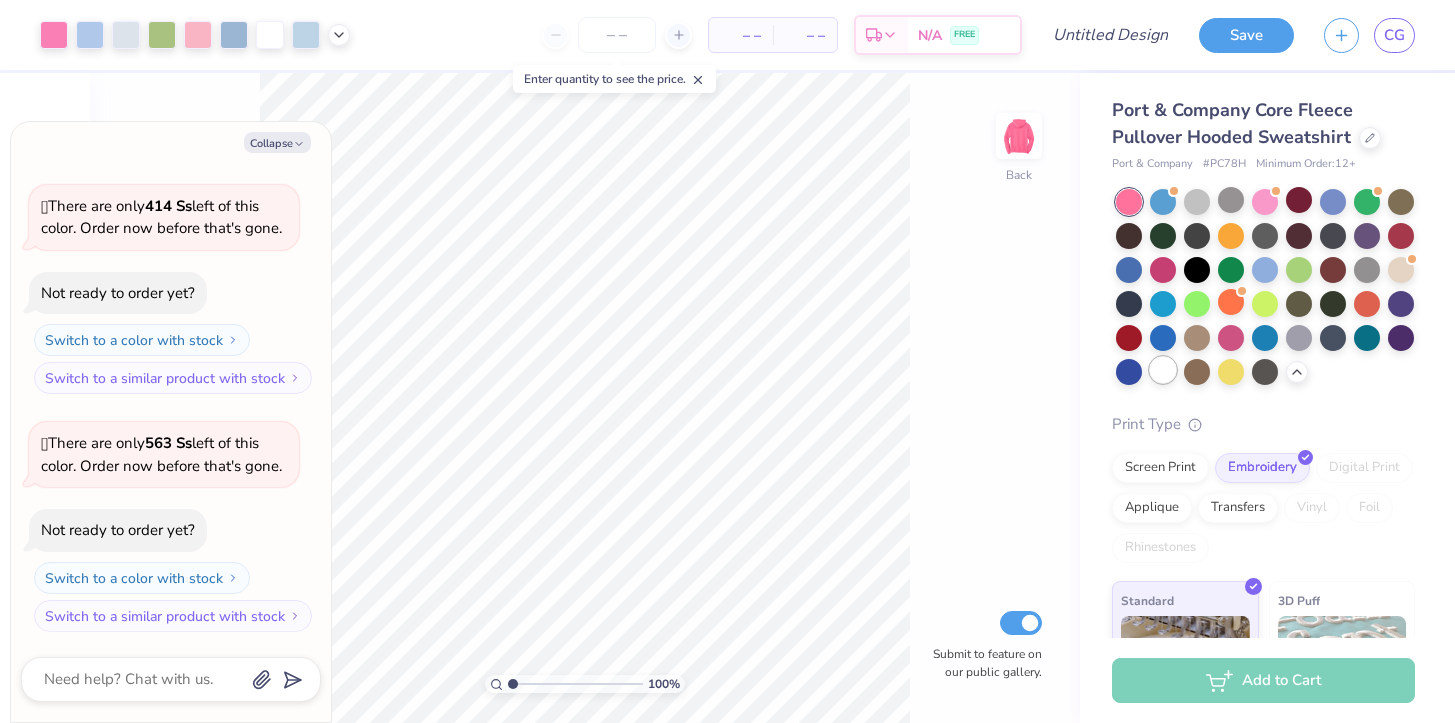 click at bounding box center [1163, 370] 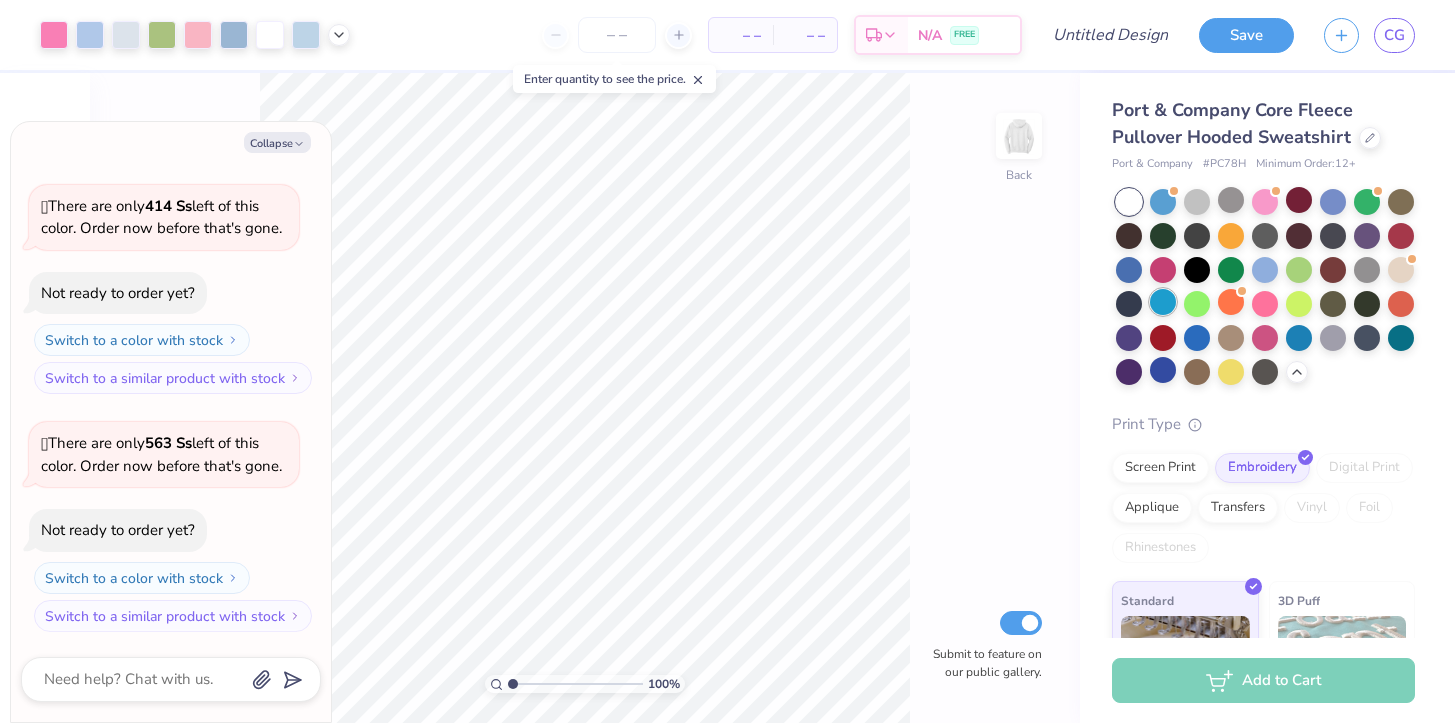 click at bounding box center [1163, 302] 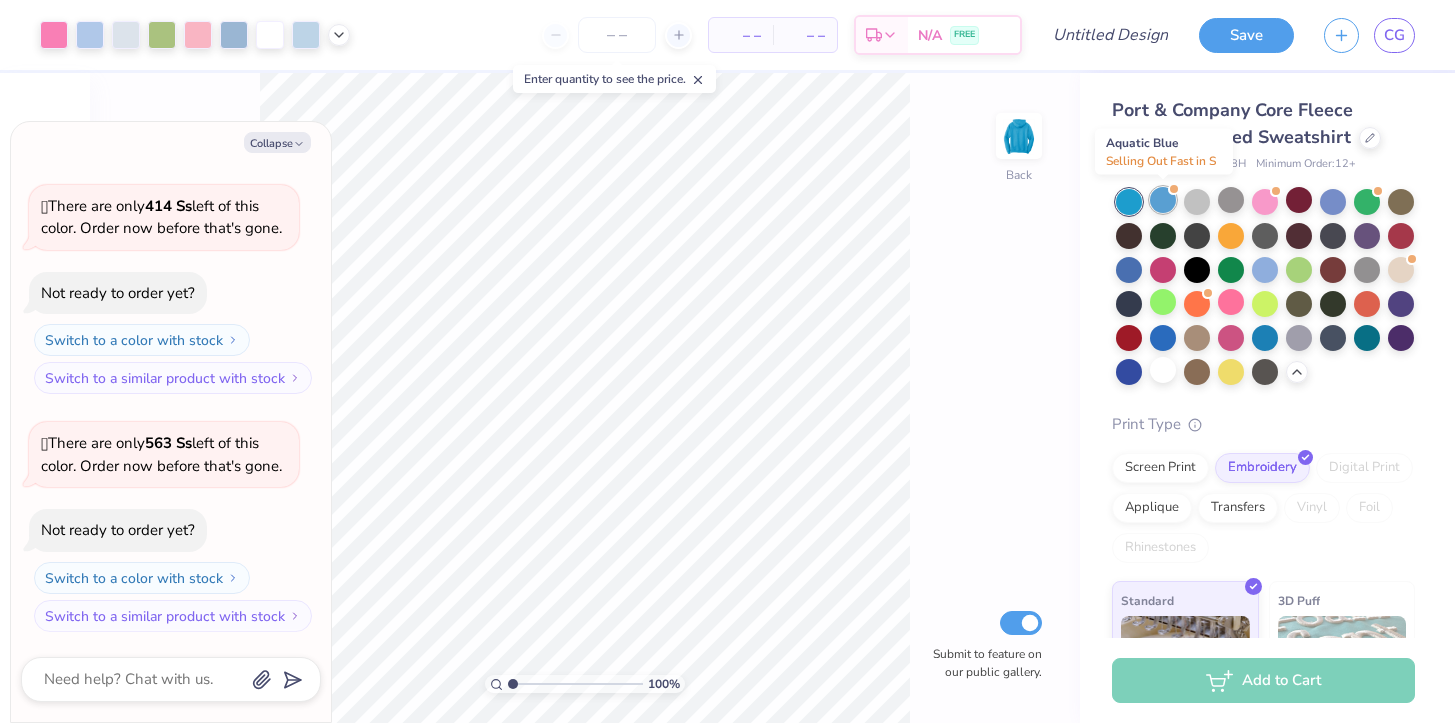 click at bounding box center (1163, 200) 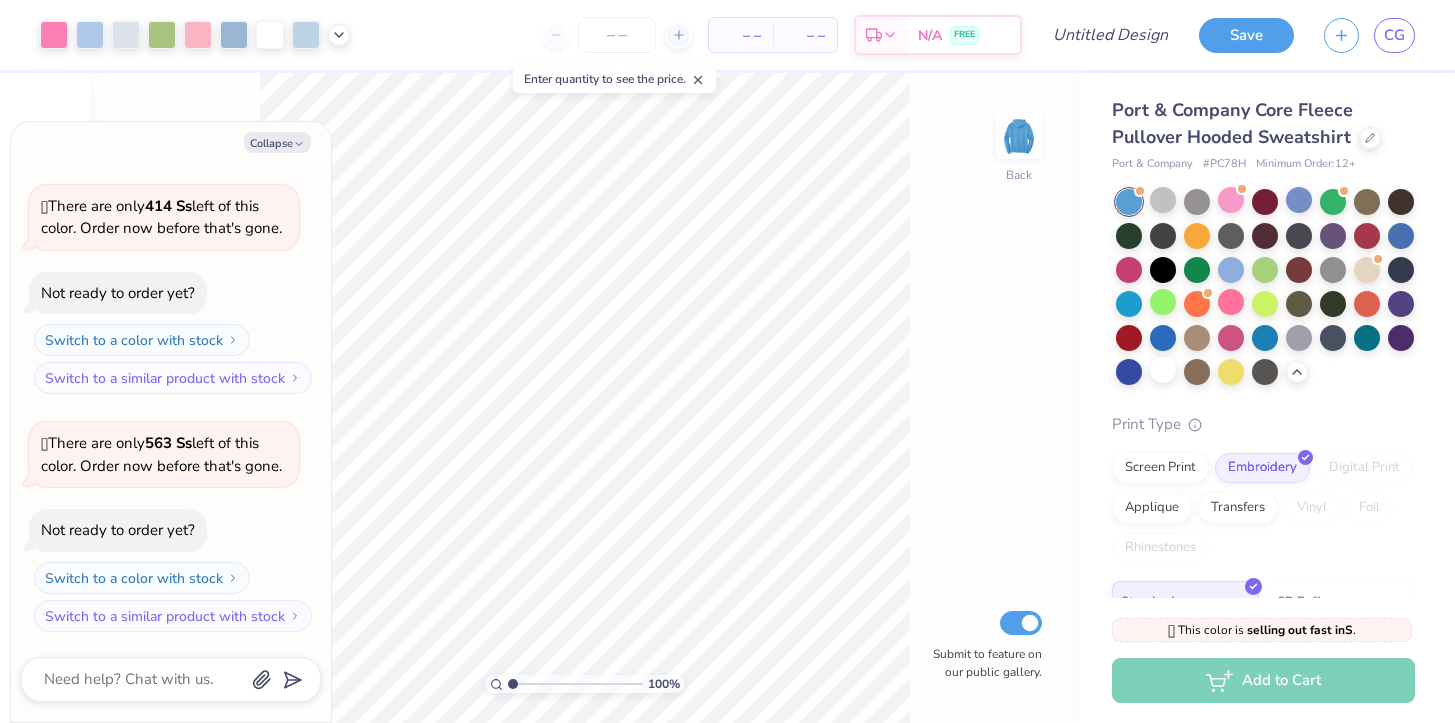 scroll, scrollTop: 303, scrollLeft: 0, axis: vertical 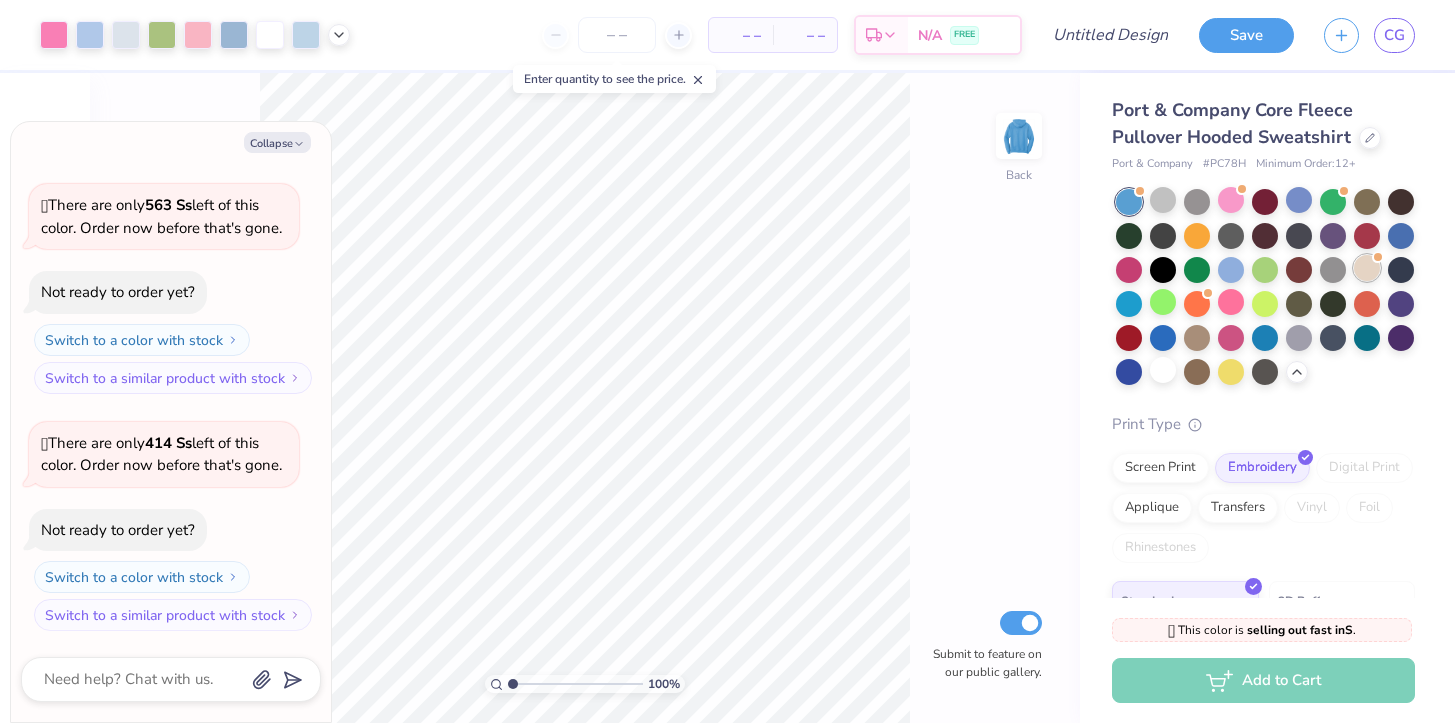 click at bounding box center [1367, 268] 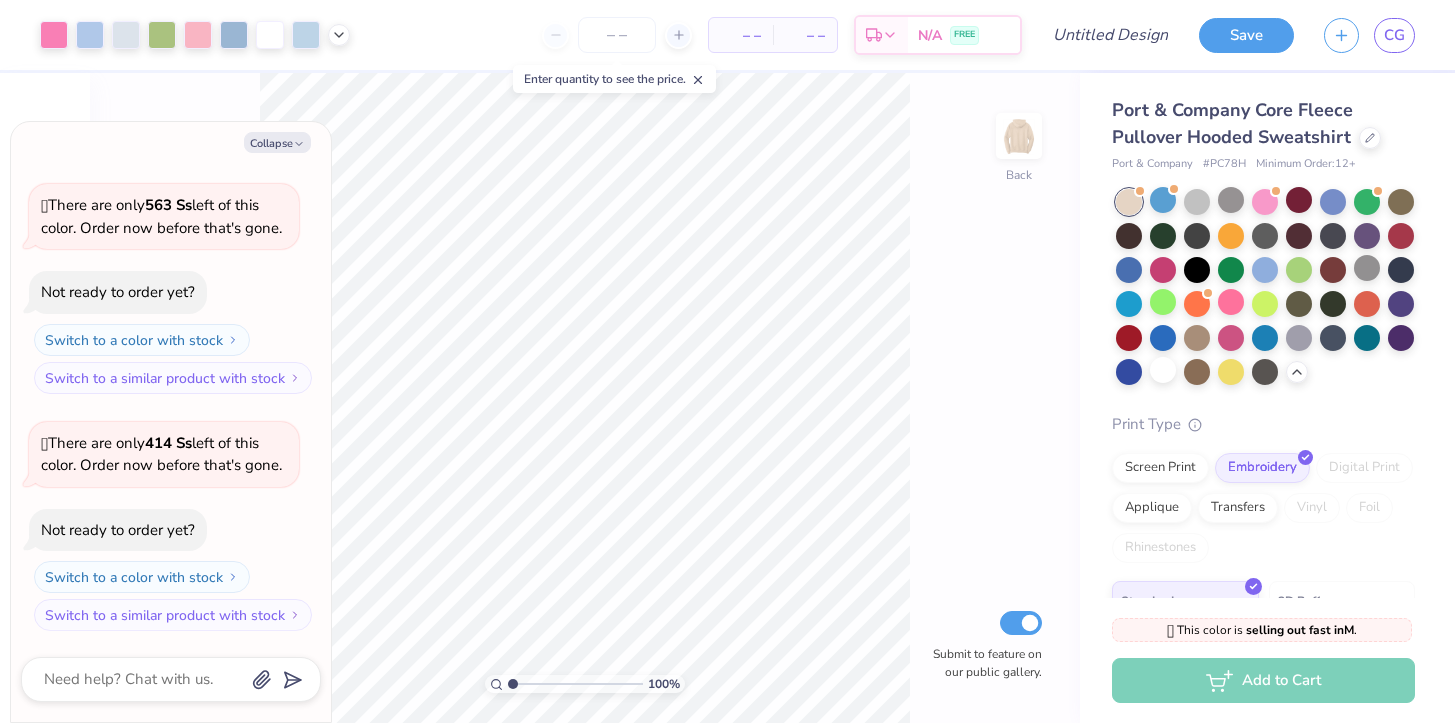 scroll, scrollTop: 540, scrollLeft: 0, axis: vertical 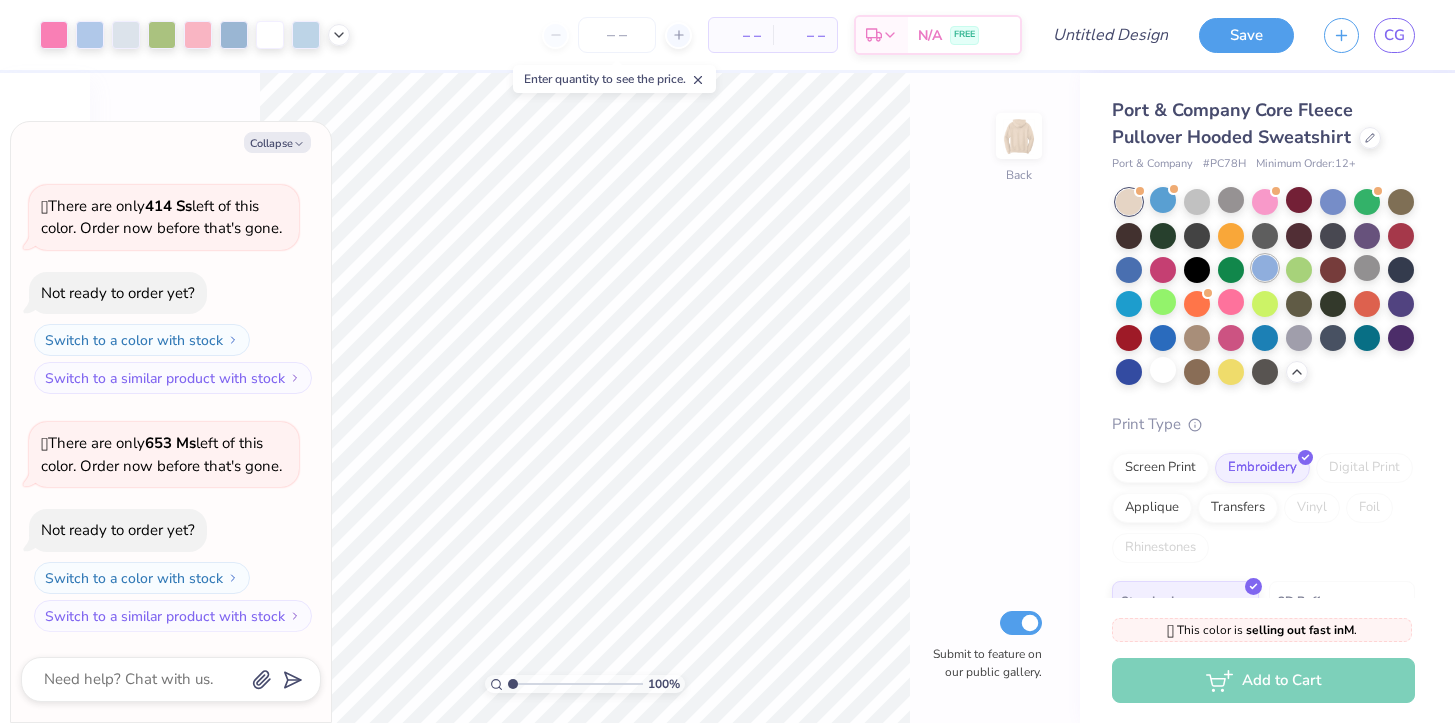click at bounding box center [1265, 268] 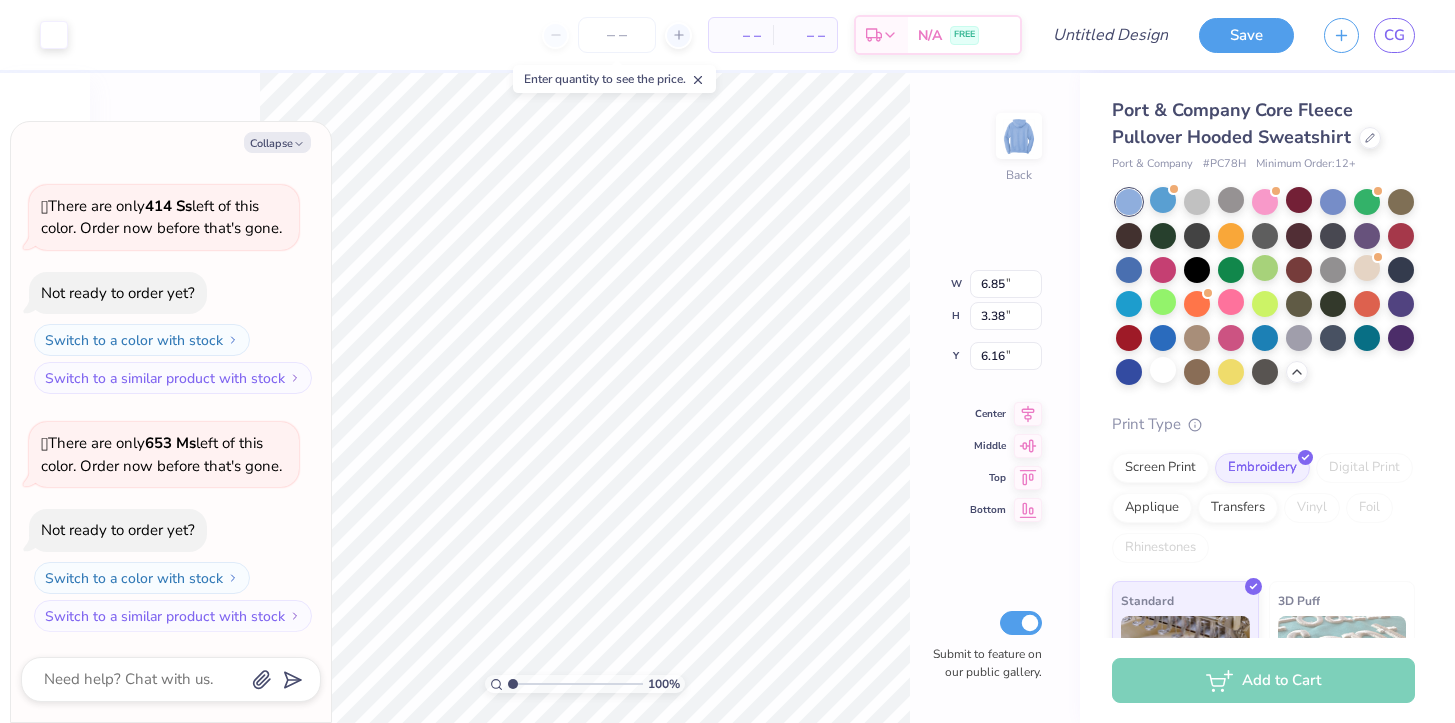 type on "x" 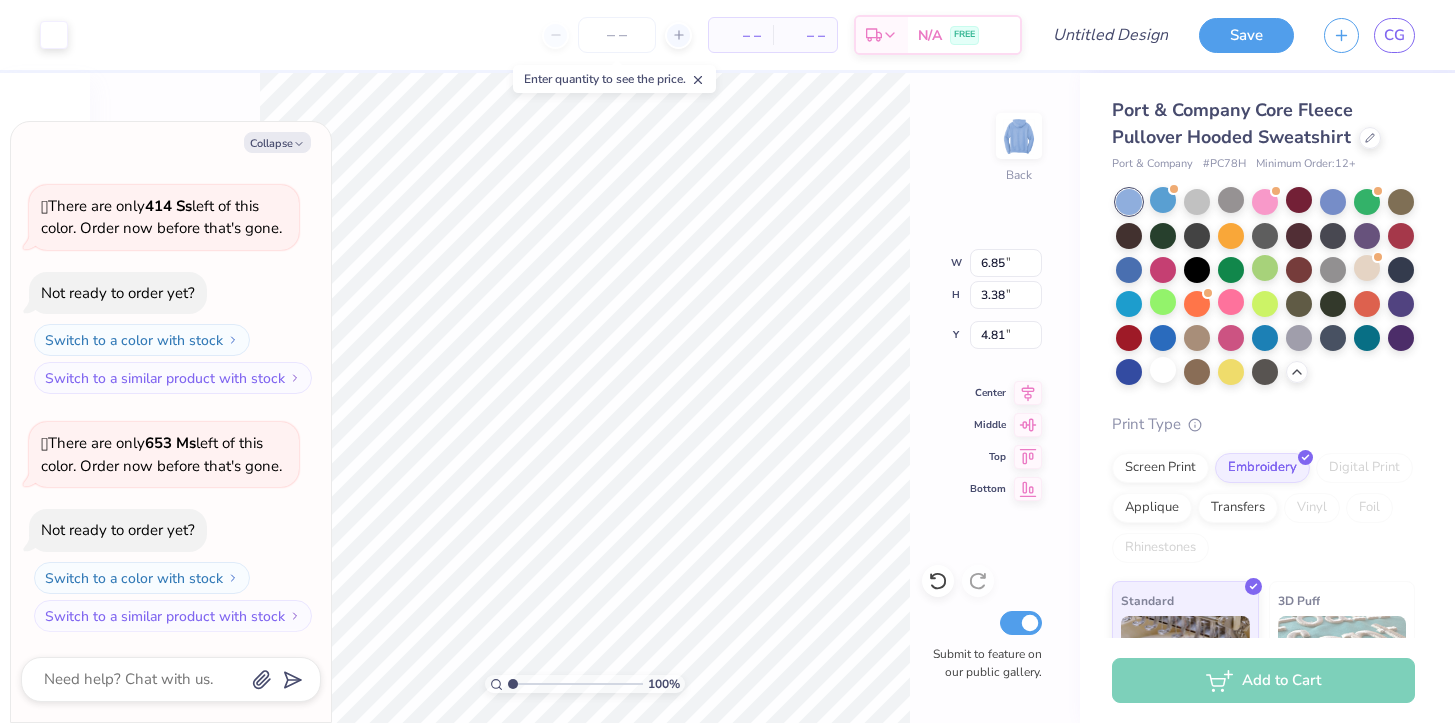 type on "x" 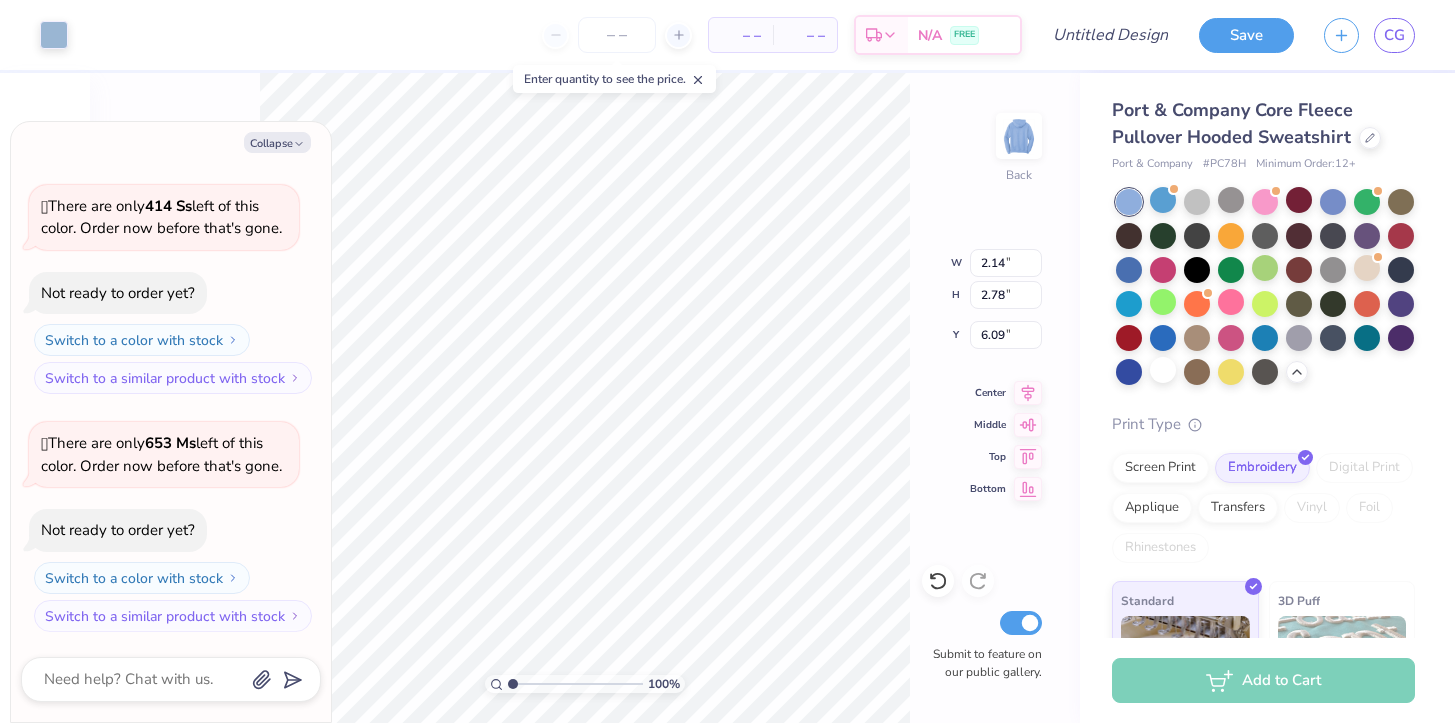 type on "x" 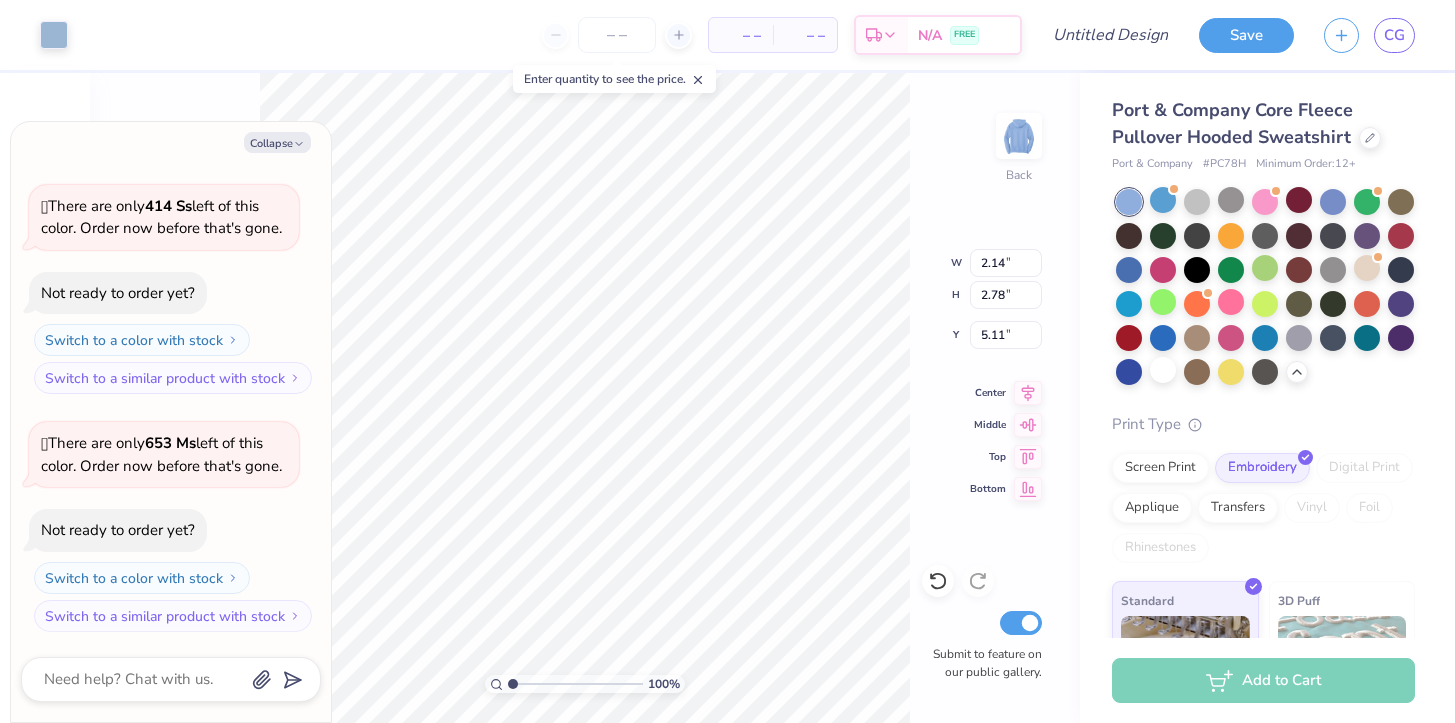 type on "x" 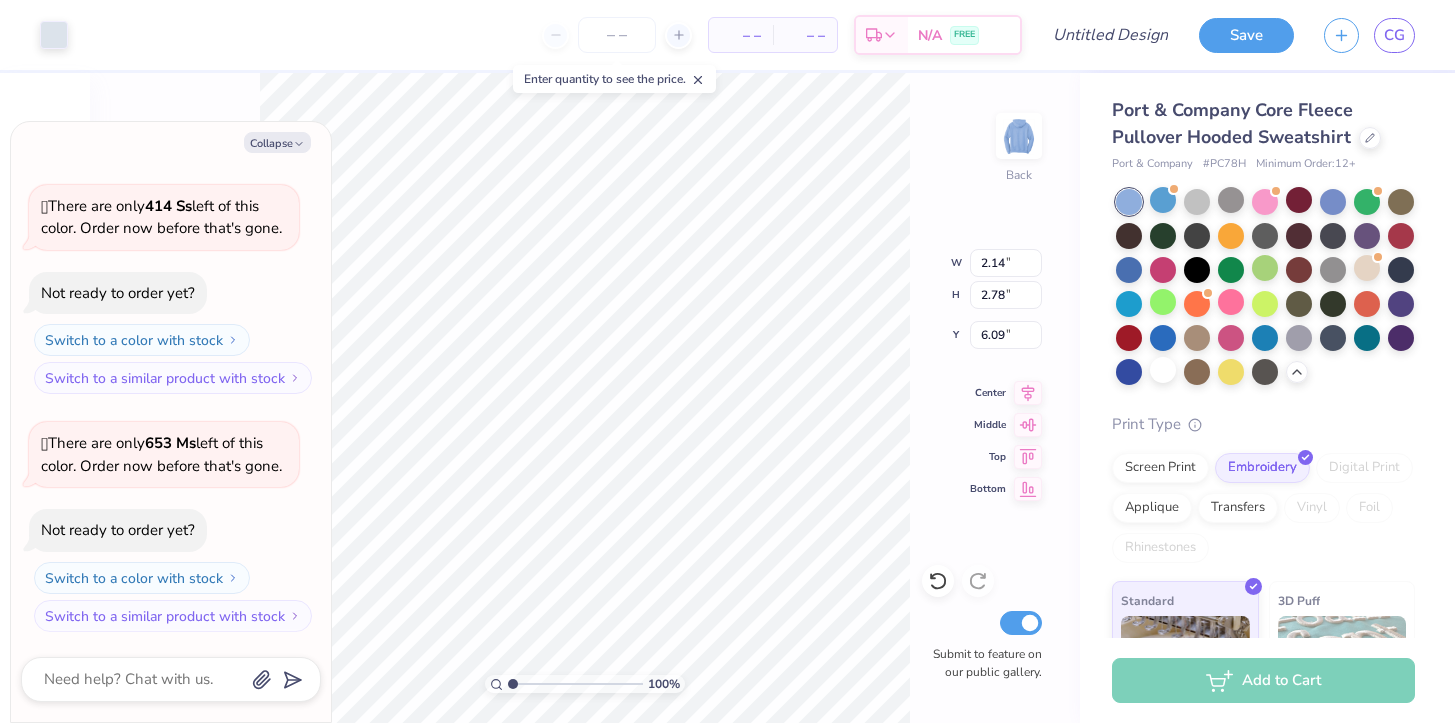type on "x" 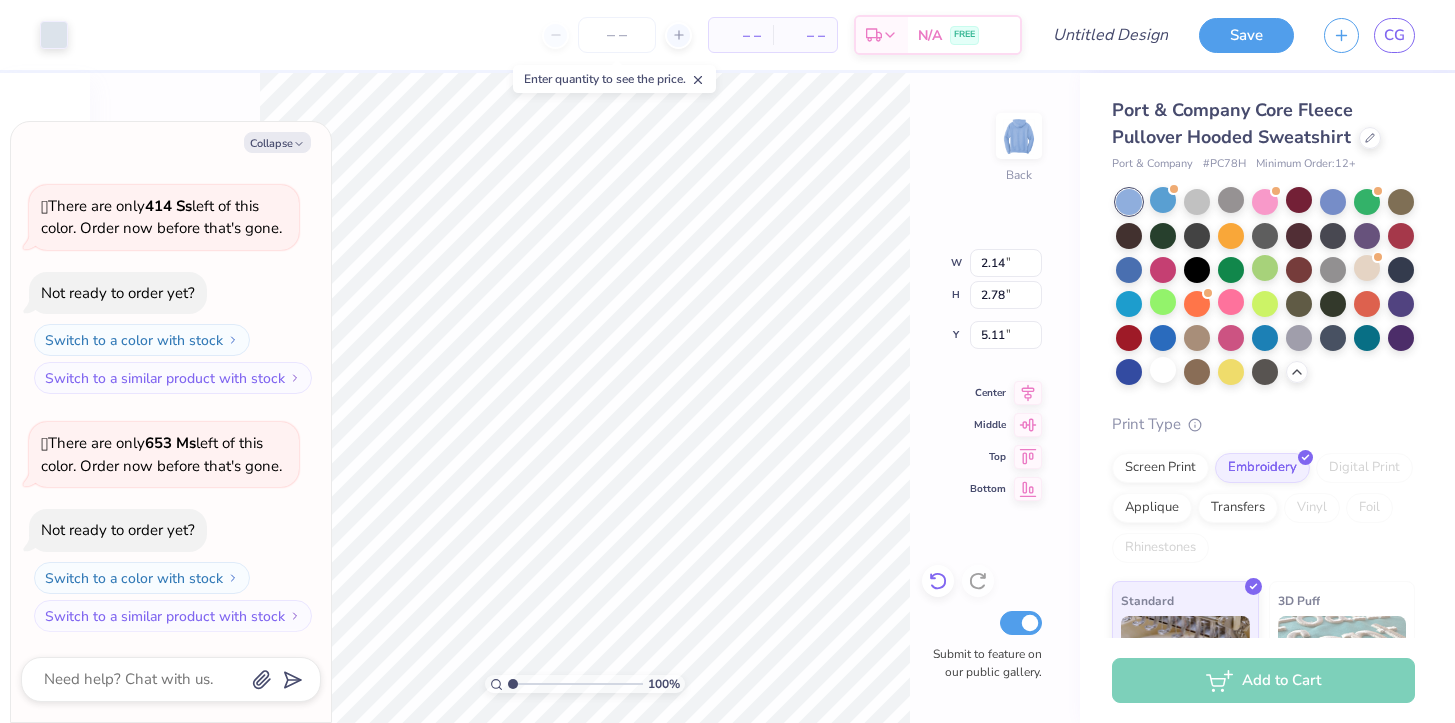 click 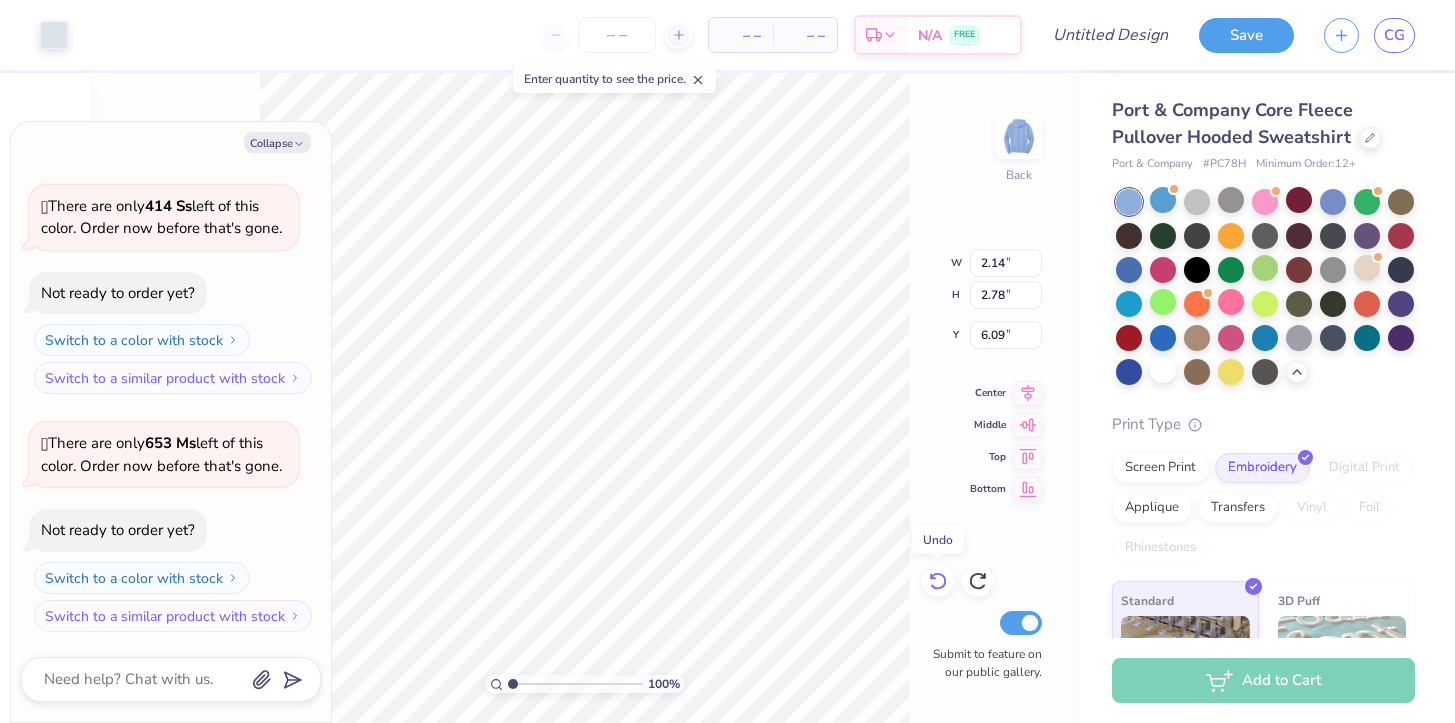 click 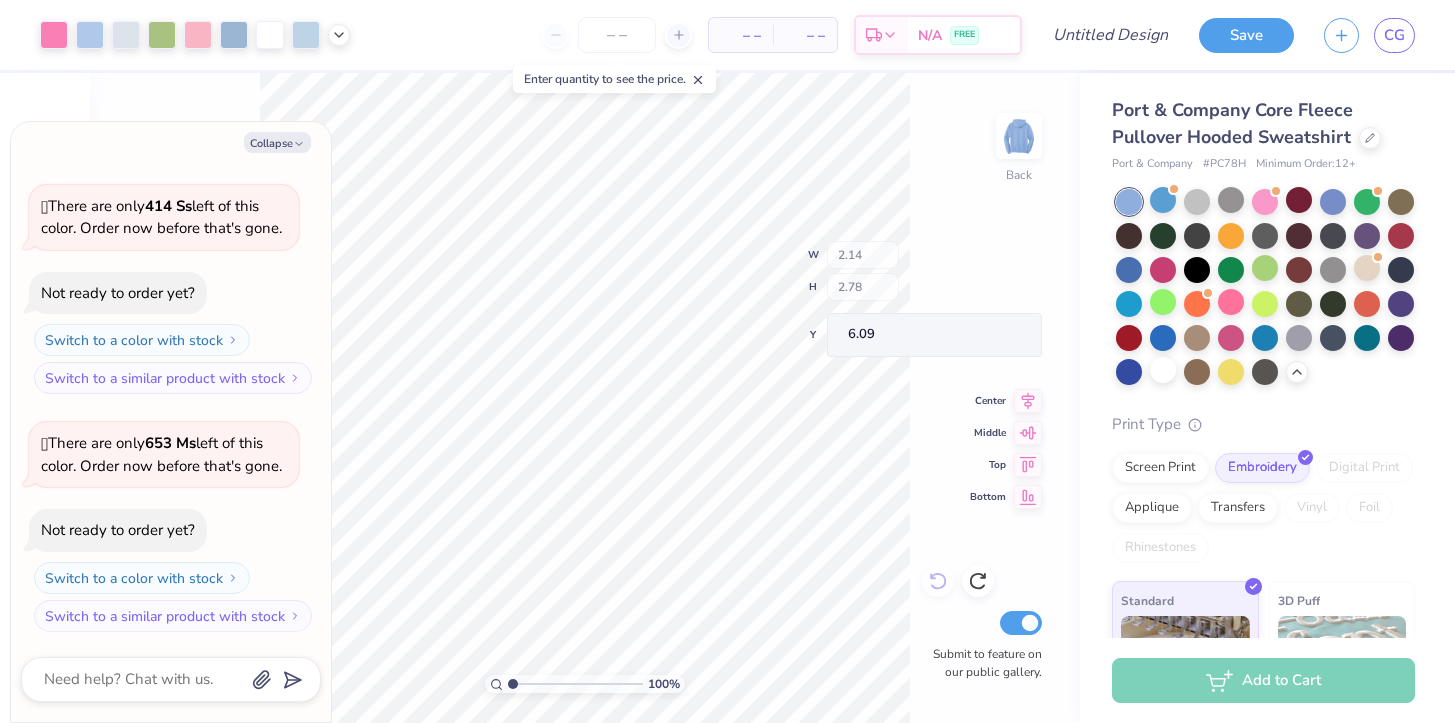click on "[NUMBER] % Back W [NUMBER] H [NUMBER] Y [NUMBER] Center Middle Top Bottom Submit to feature on our public gallery." at bounding box center (585, 398) 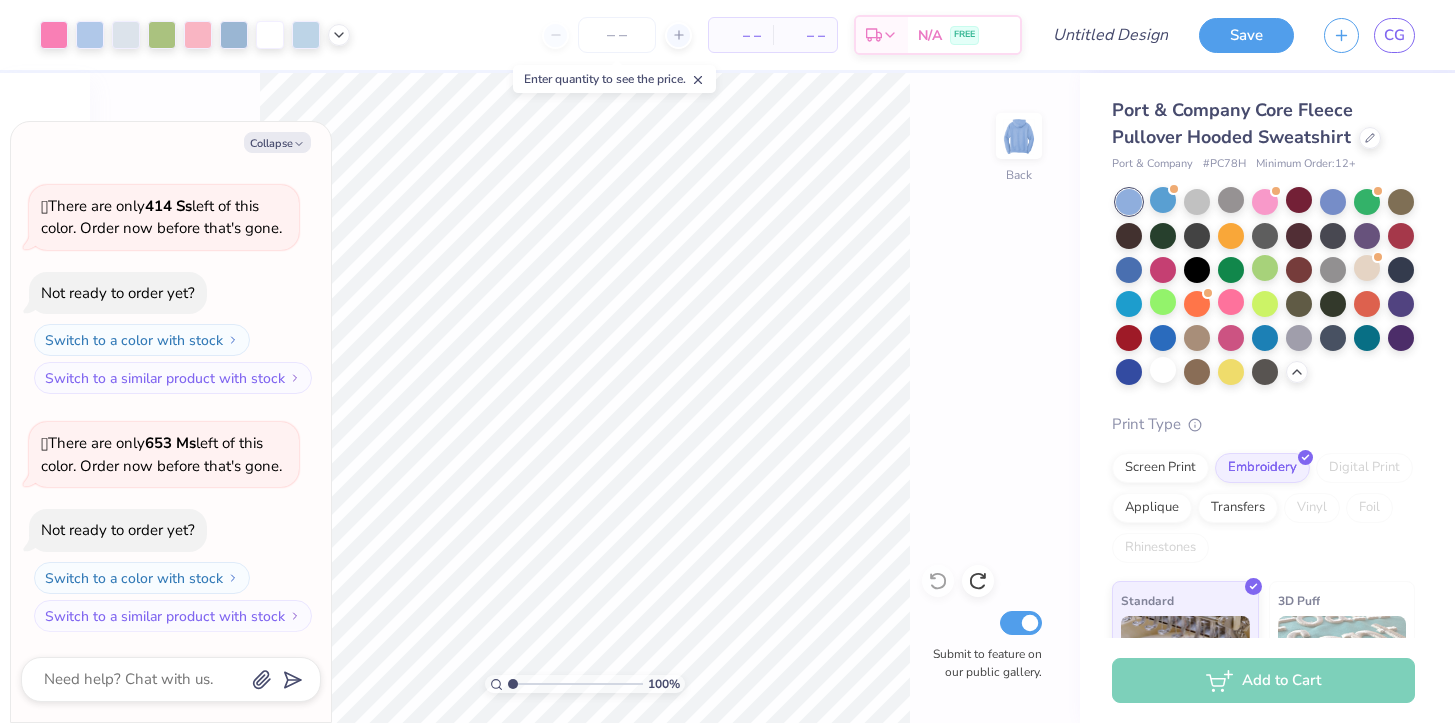 click on "100  % Back Submit to feature on our public gallery." at bounding box center [585, 398] 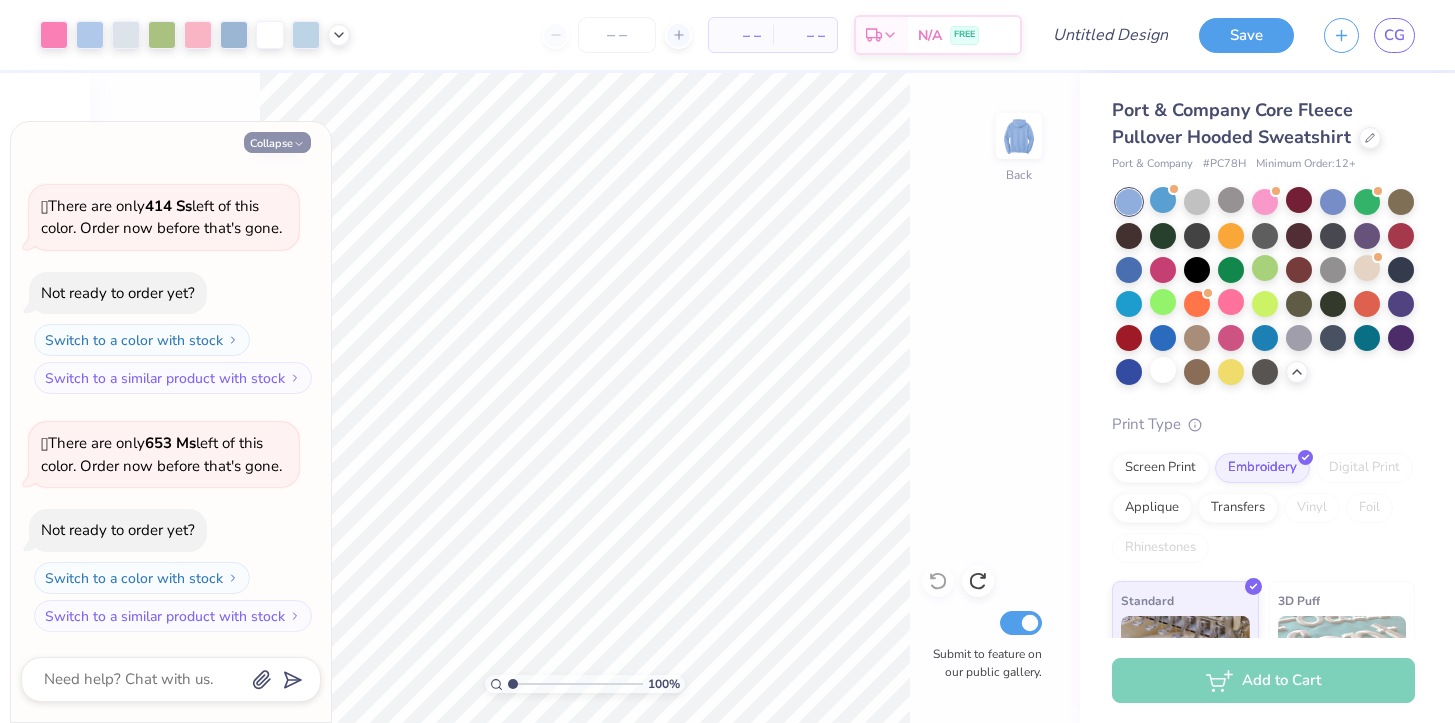 click on "Collapse How can we help you? 🫣 There are only 414 Ss left of this color. Order now before that's gone. Not ready to order yet? Switch to a color with stock Switch to a similar product with stock 🫣 There are only 563 Ss left of this color. Order now before that's gone. Not ready to order yet? Switch to a color with stock Switch to a similar product with stock 🫣 There are only 414 Ss left of this color. Order now before that's gone. Not ready to order yet? Switch to a color with stock Switch to a similar product with stock 🫣 There are only 653 Ms left of this color. Order now before that's gone. Not ready to order yet? Switch to a color with stock Switch to a similar product with stock" at bounding box center (171, 422) 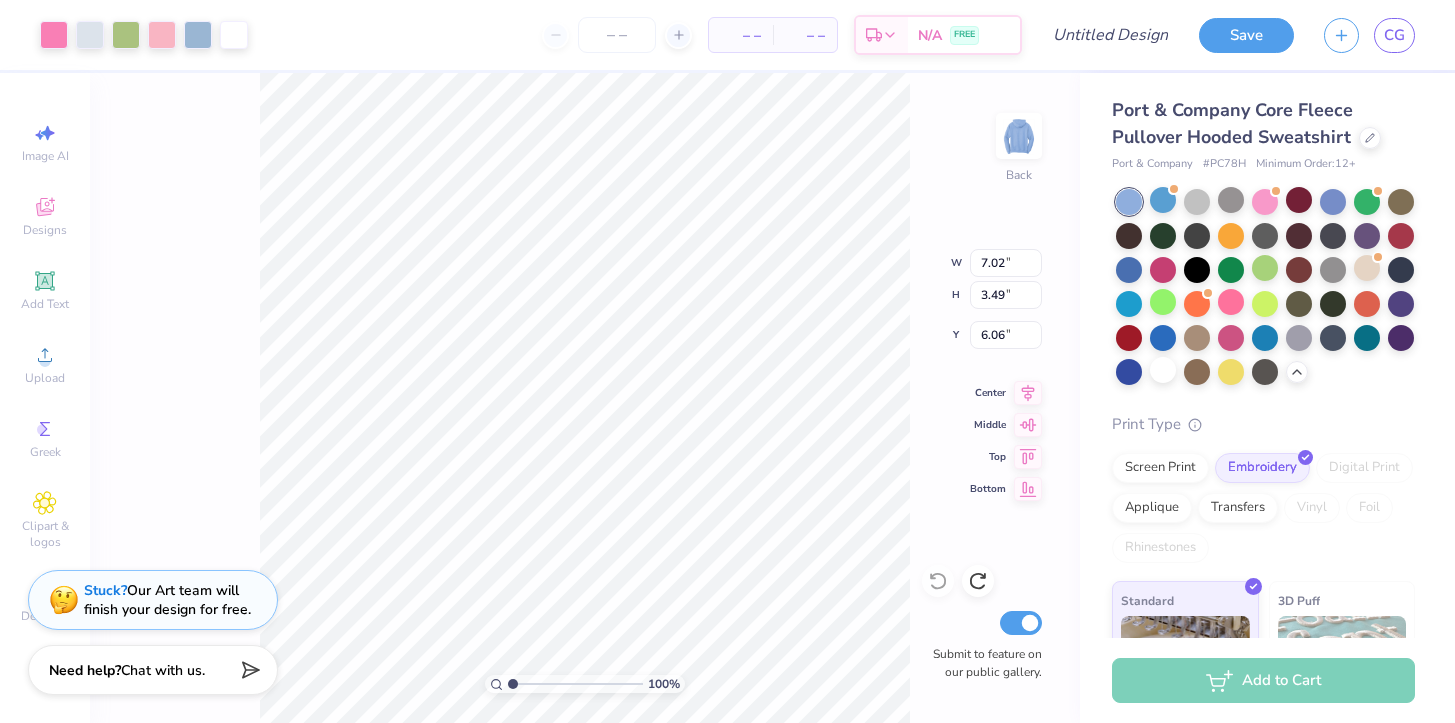click on "Stuck?  Our Art team will finish your design for free." at bounding box center [167, 600] 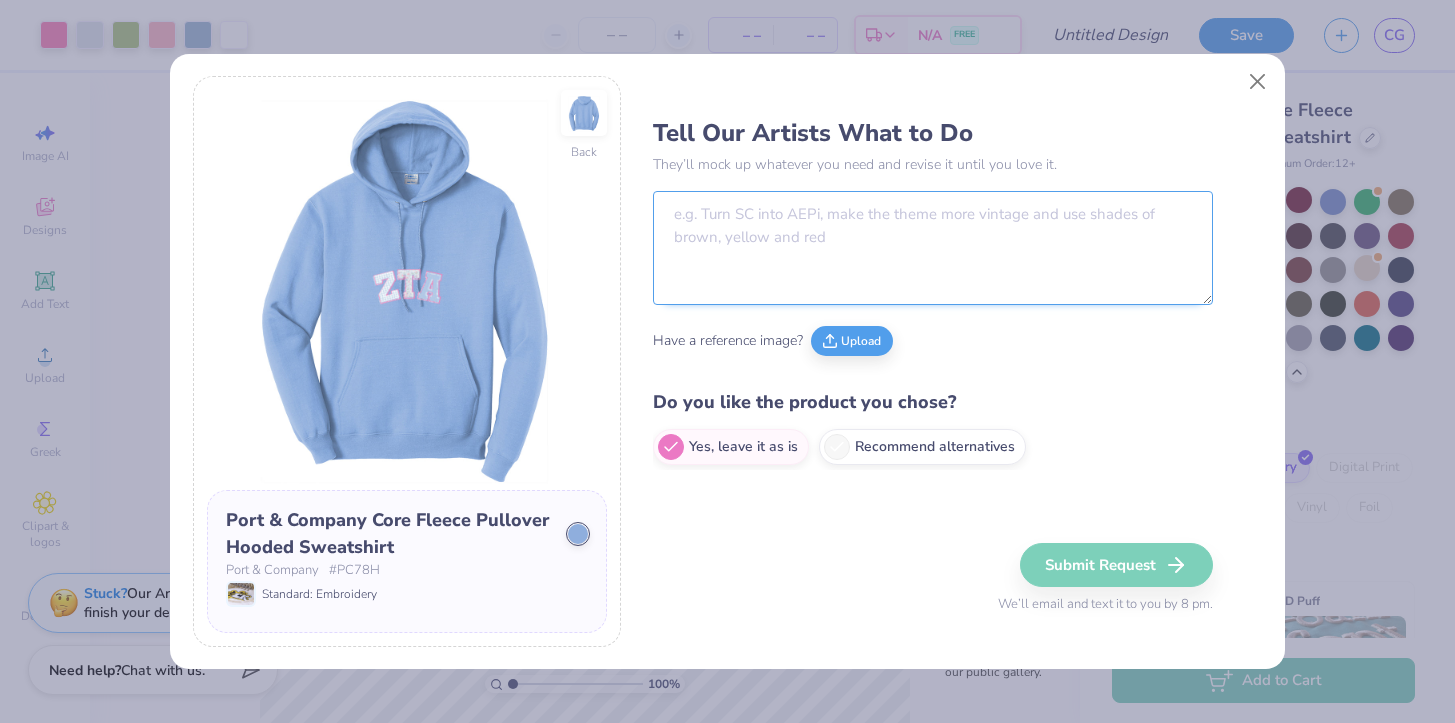 click at bounding box center (933, 248) 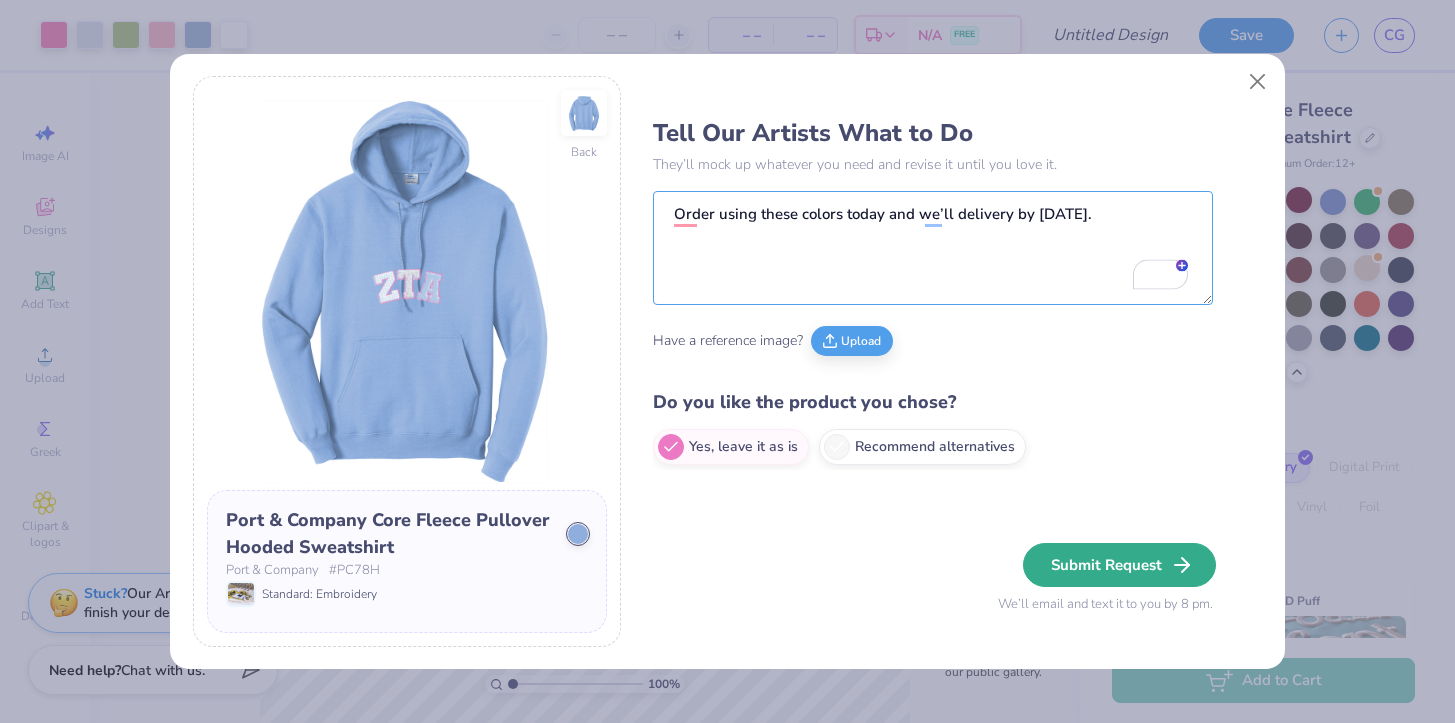 type on "Order using these colors today and we’ll delivery by [DATE]." 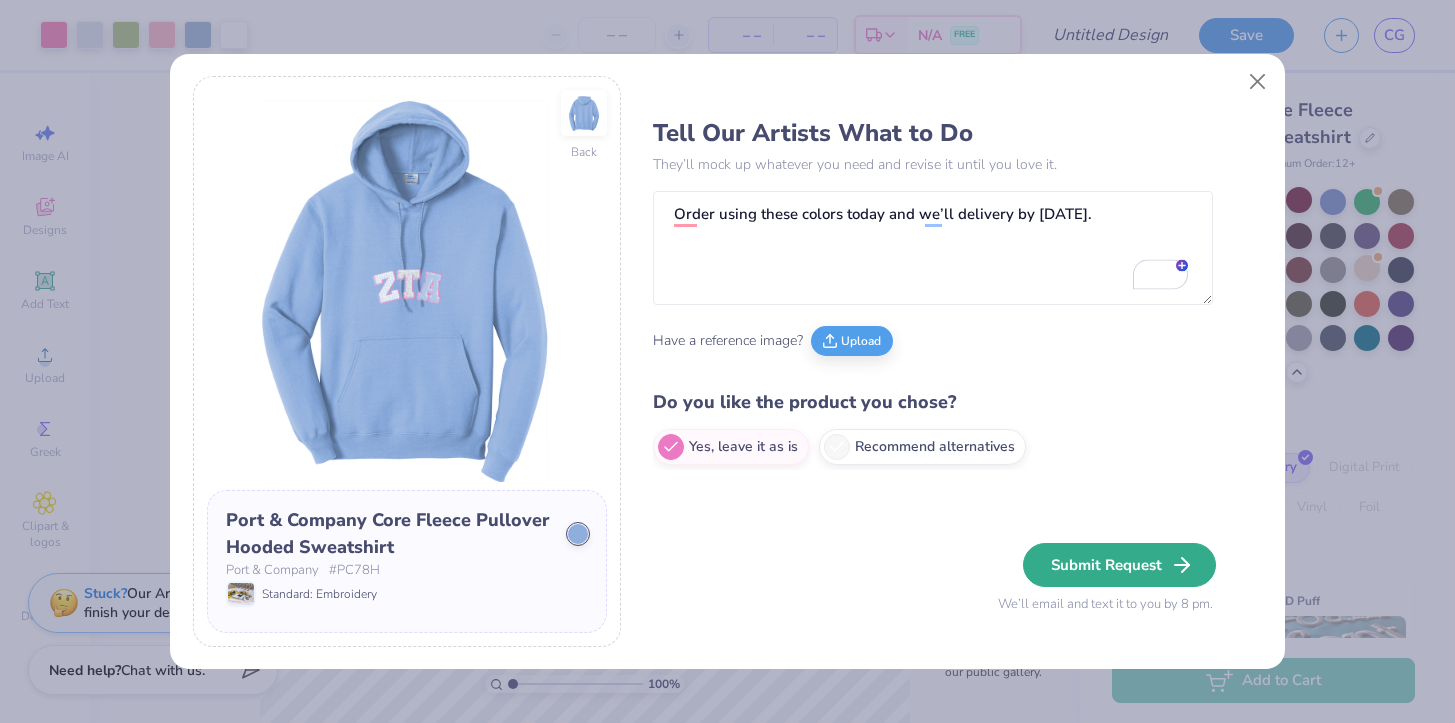 click on "Submit Request" at bounding box center [1119, 565] 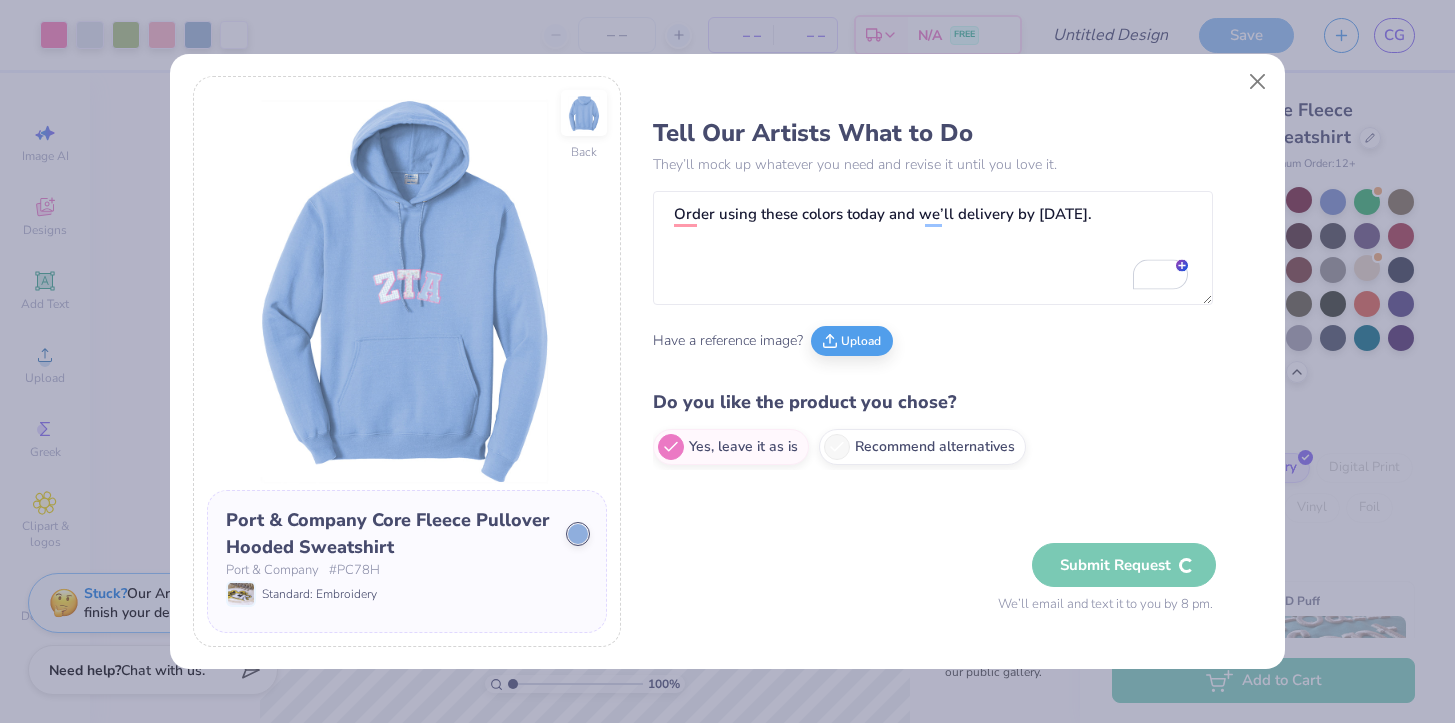 type 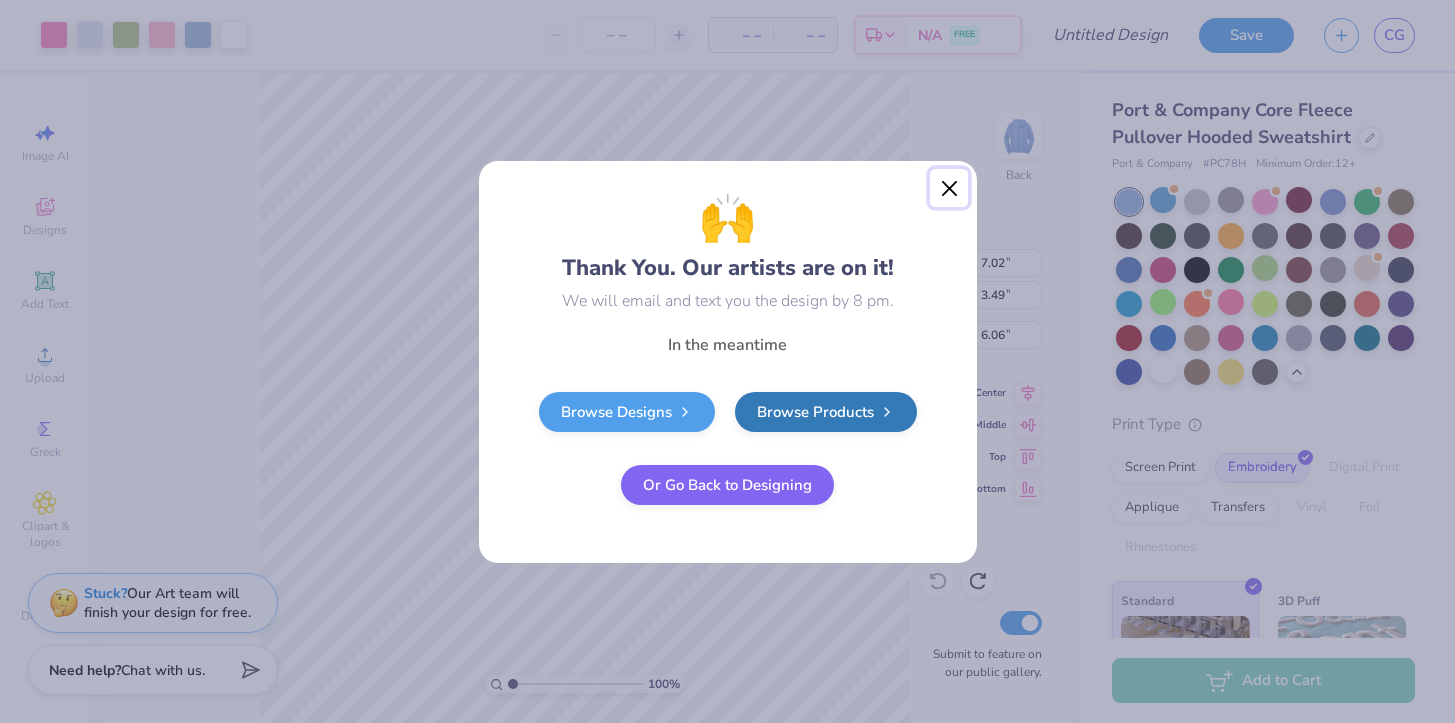 click at bounding box center (949, 188) 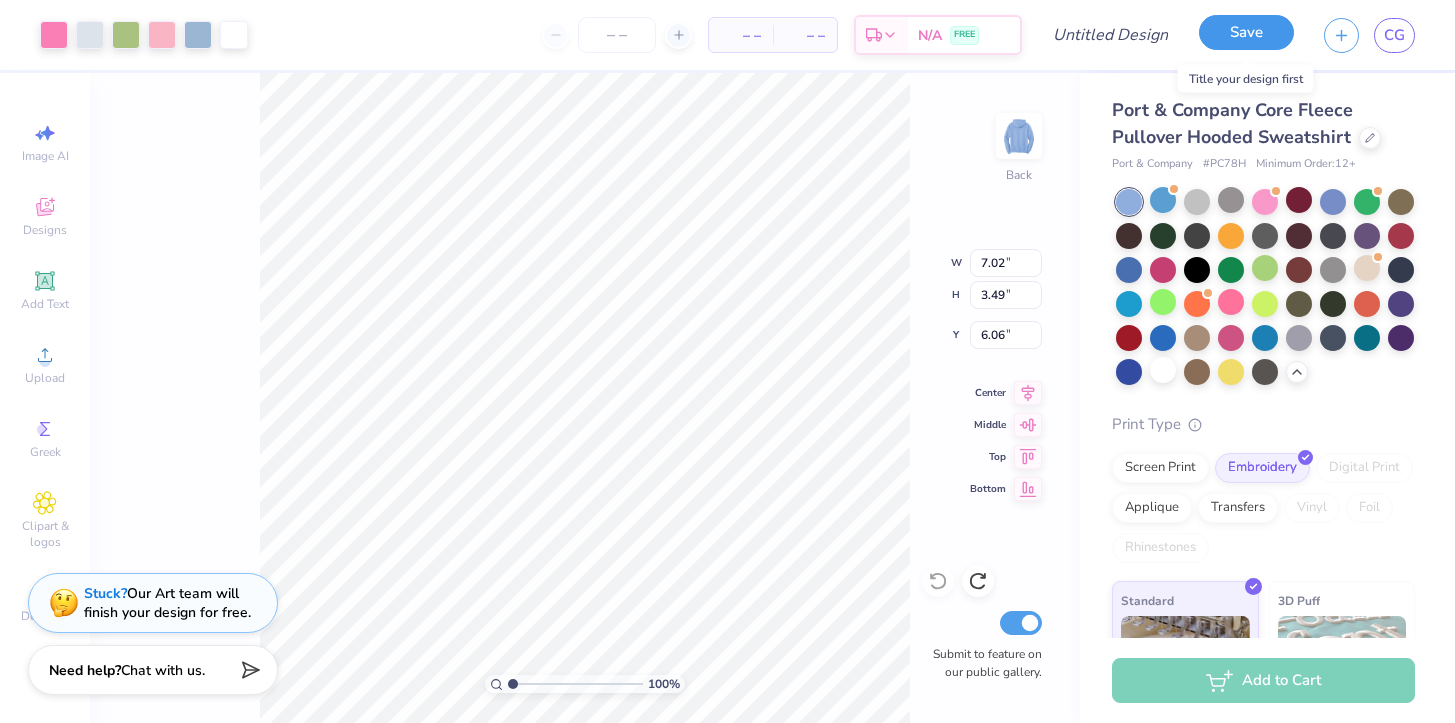 click on "Save" at bounding box center (1246, 32) 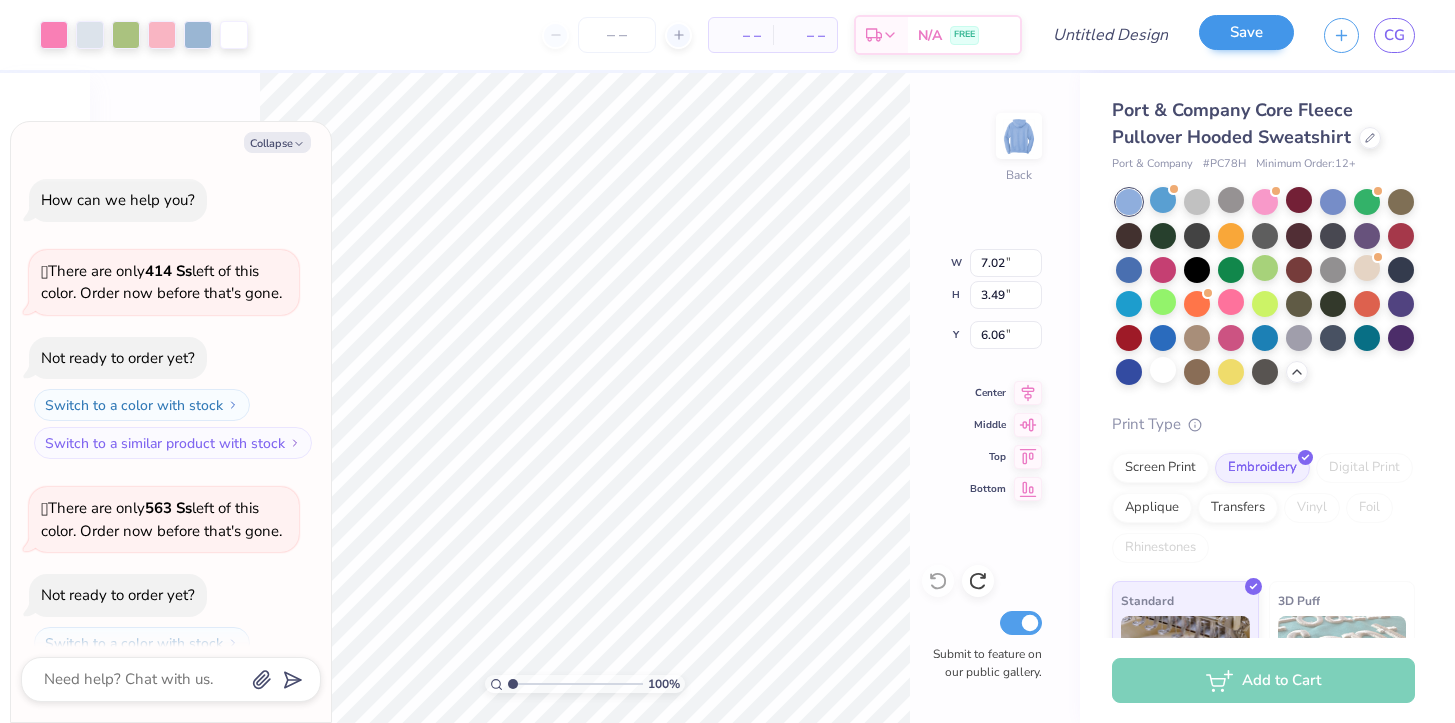 scroll, scrollTop: 595, scrollLeft: 0, axis: vertical 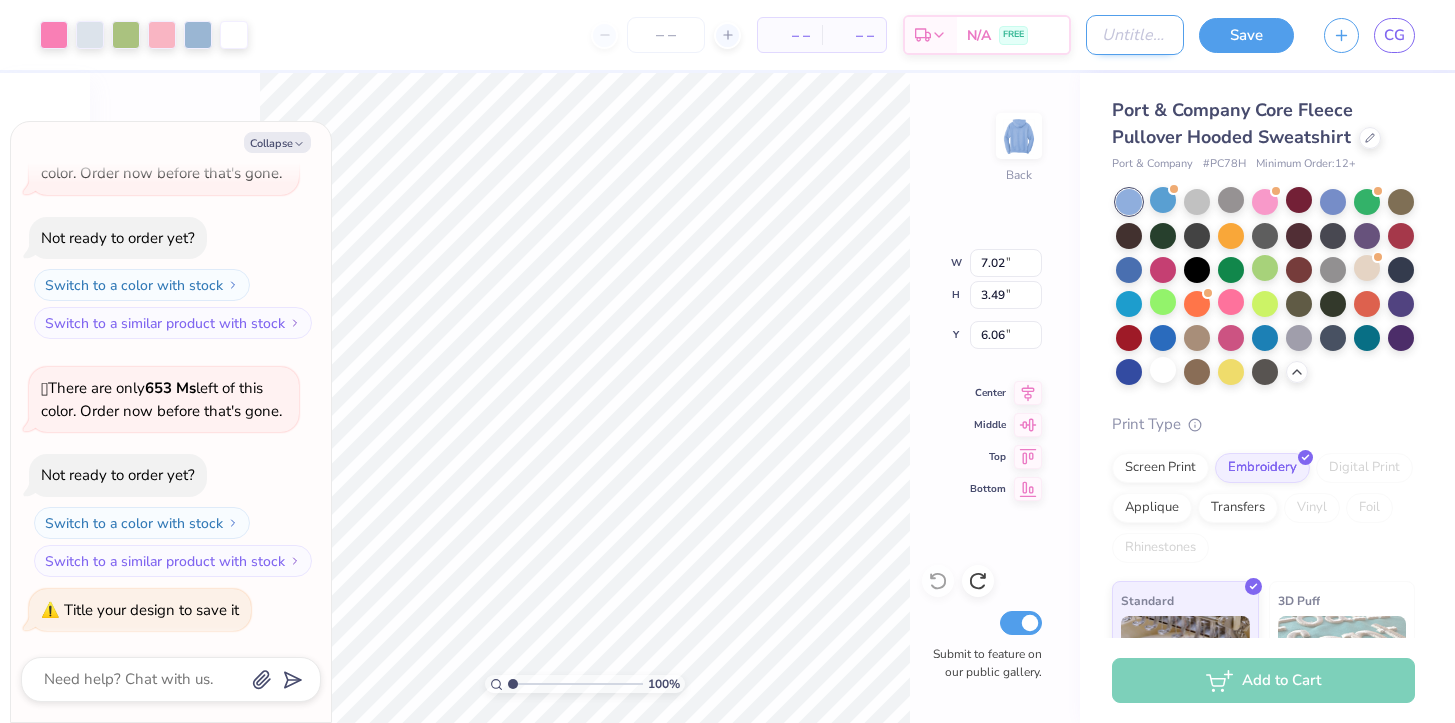 type on "x" 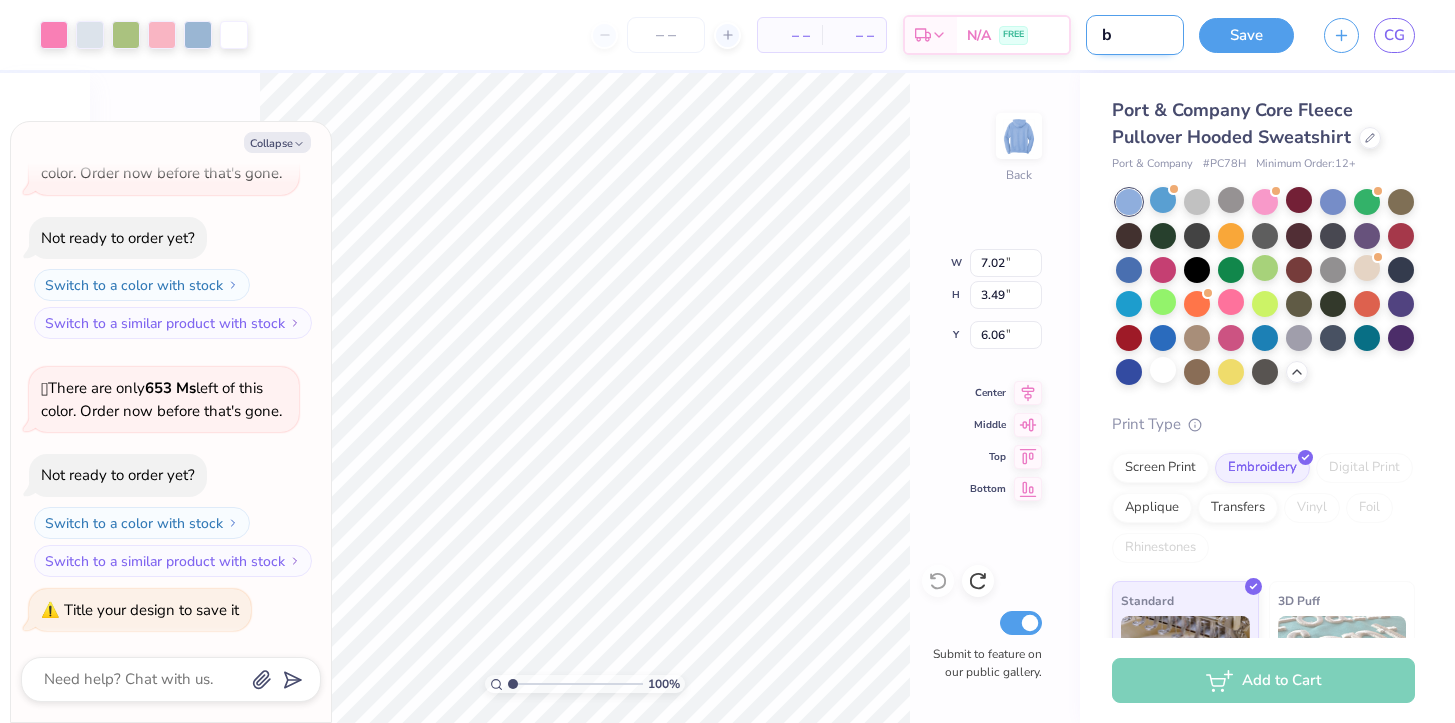 type on "bg" 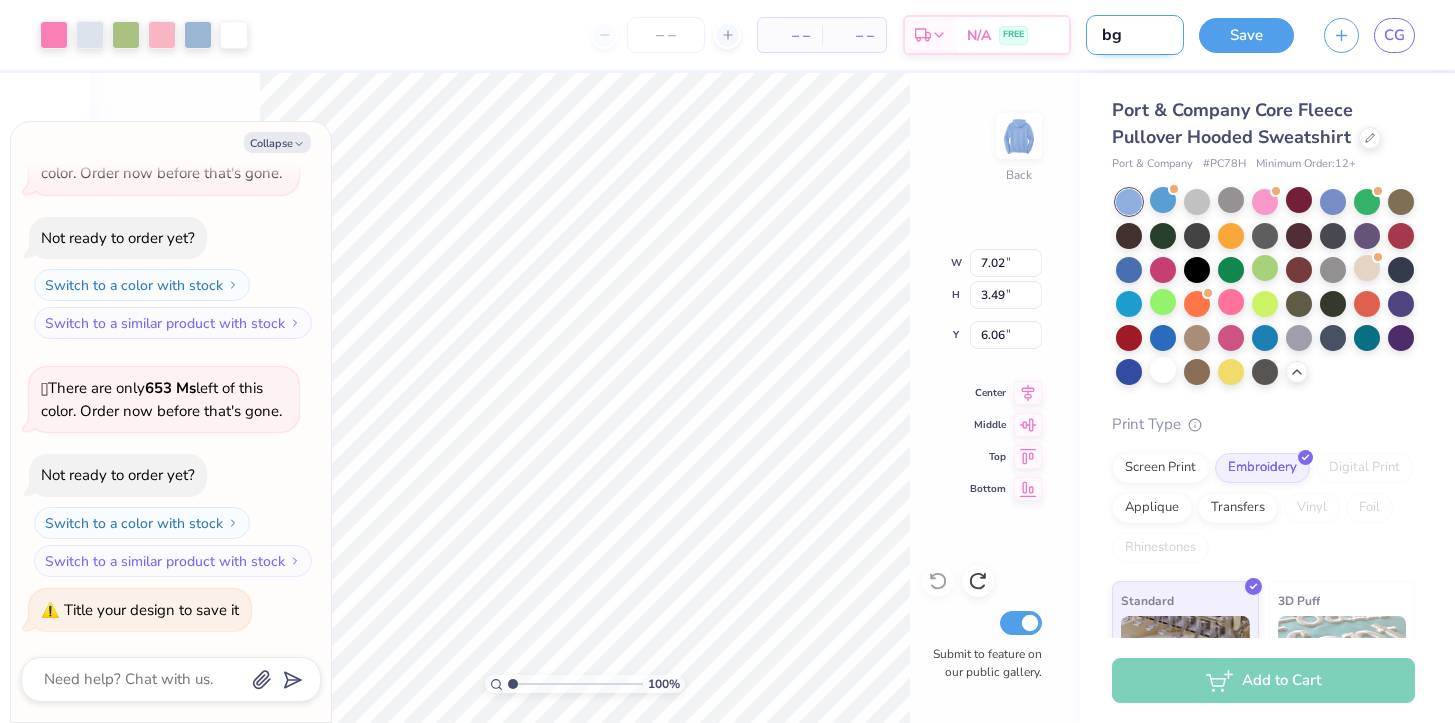 type on "bgc" 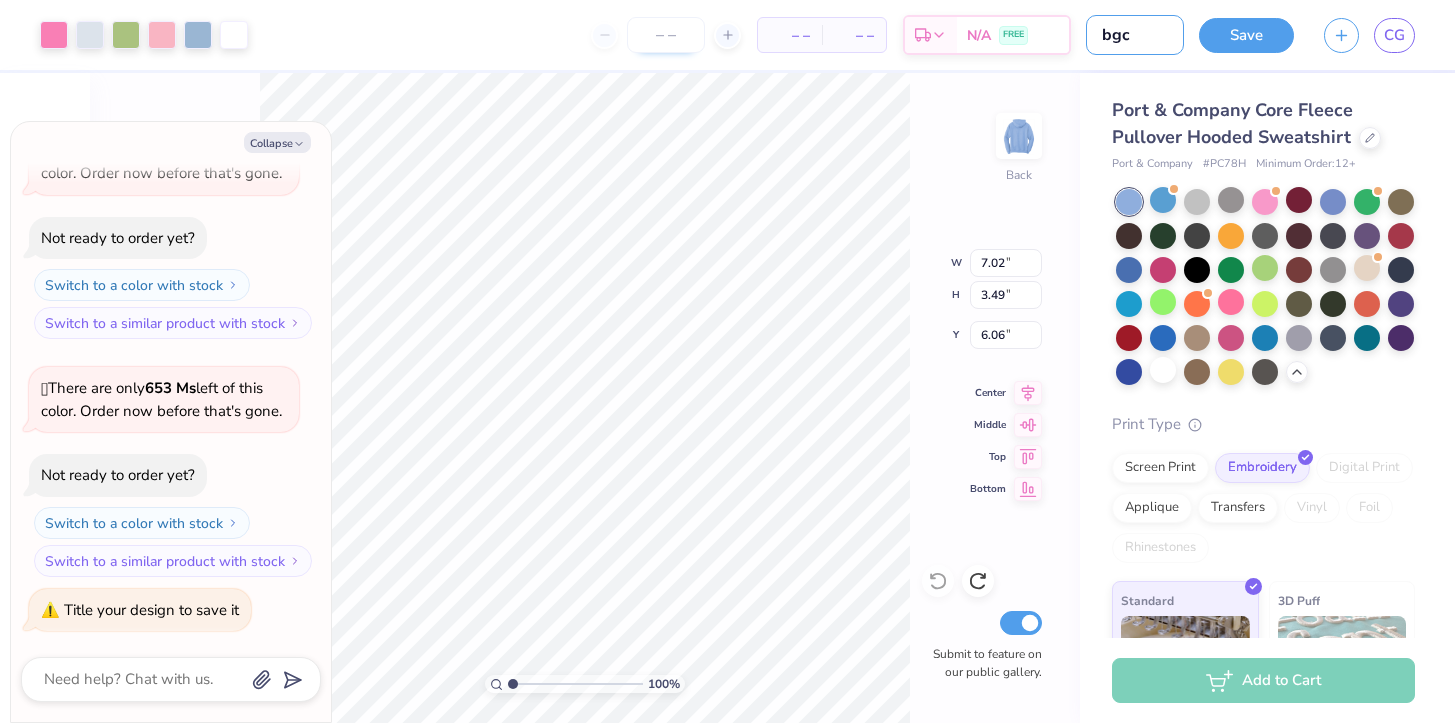 type on "bgc" 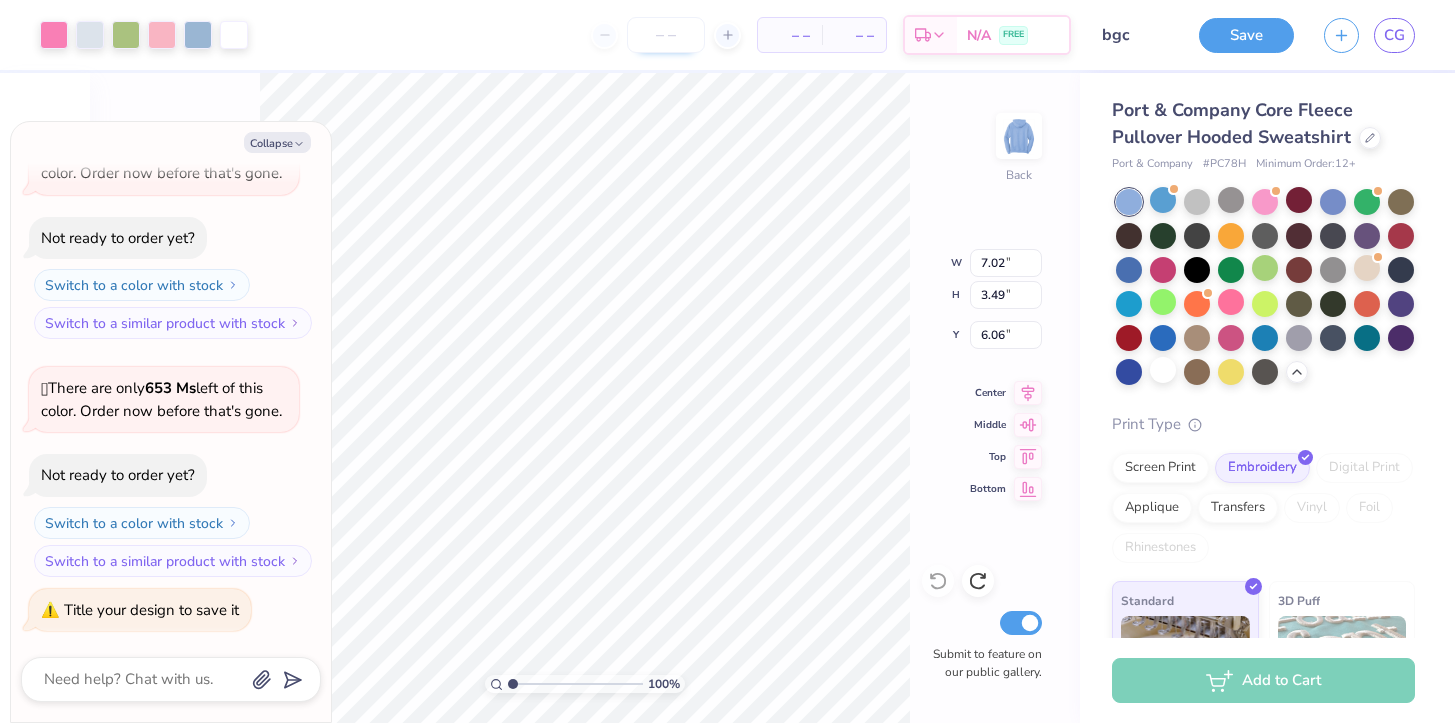click at bounding box center [666, 35] 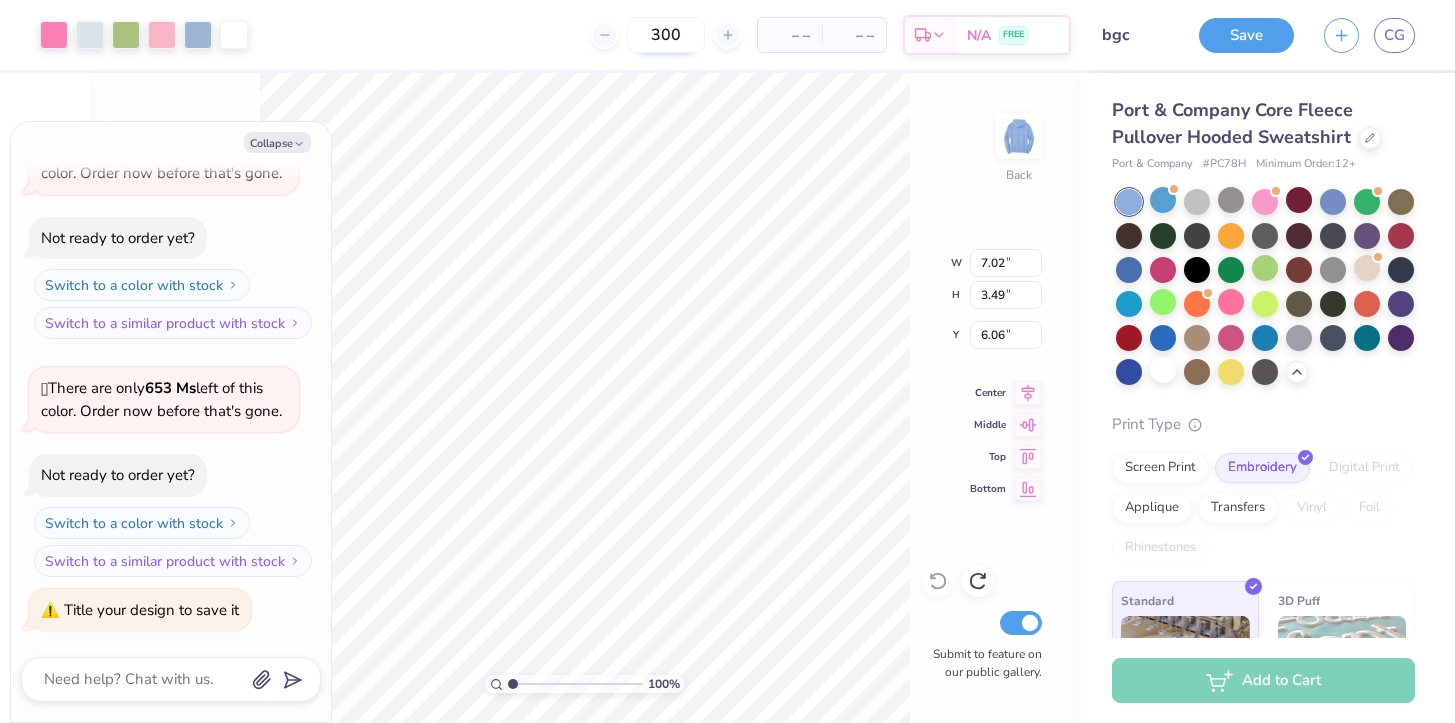scroll, scrollTop: 659, scrollLeft: 0, axis: vertical 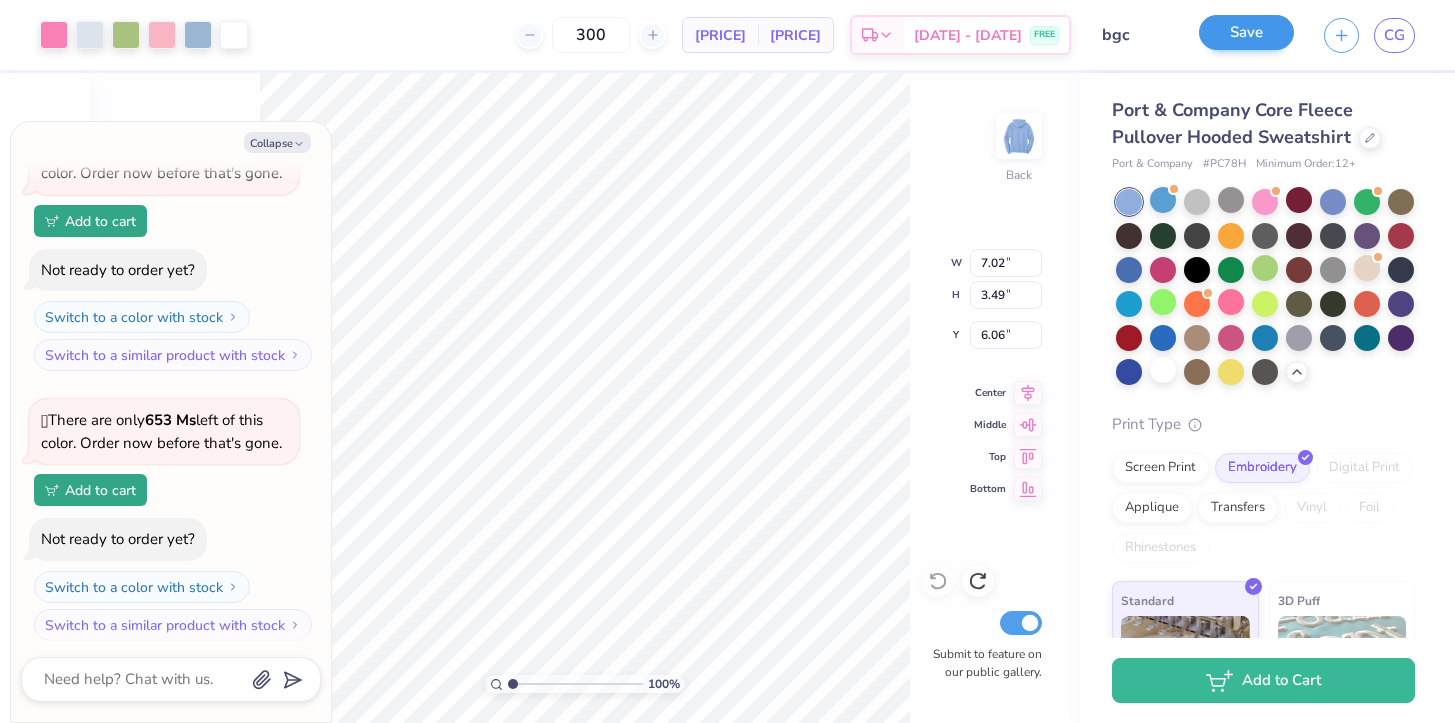 type on "300" 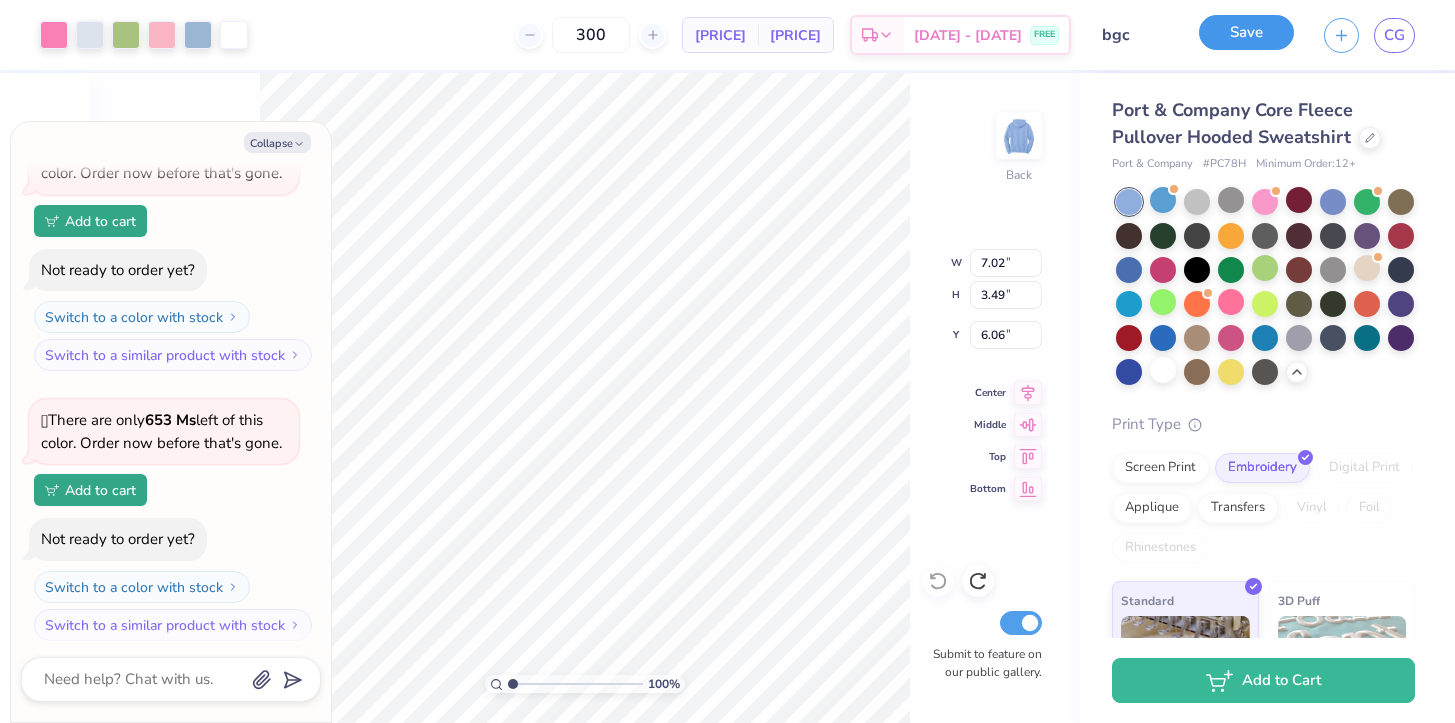 click on "Save" at bounding box center (1246, 32) 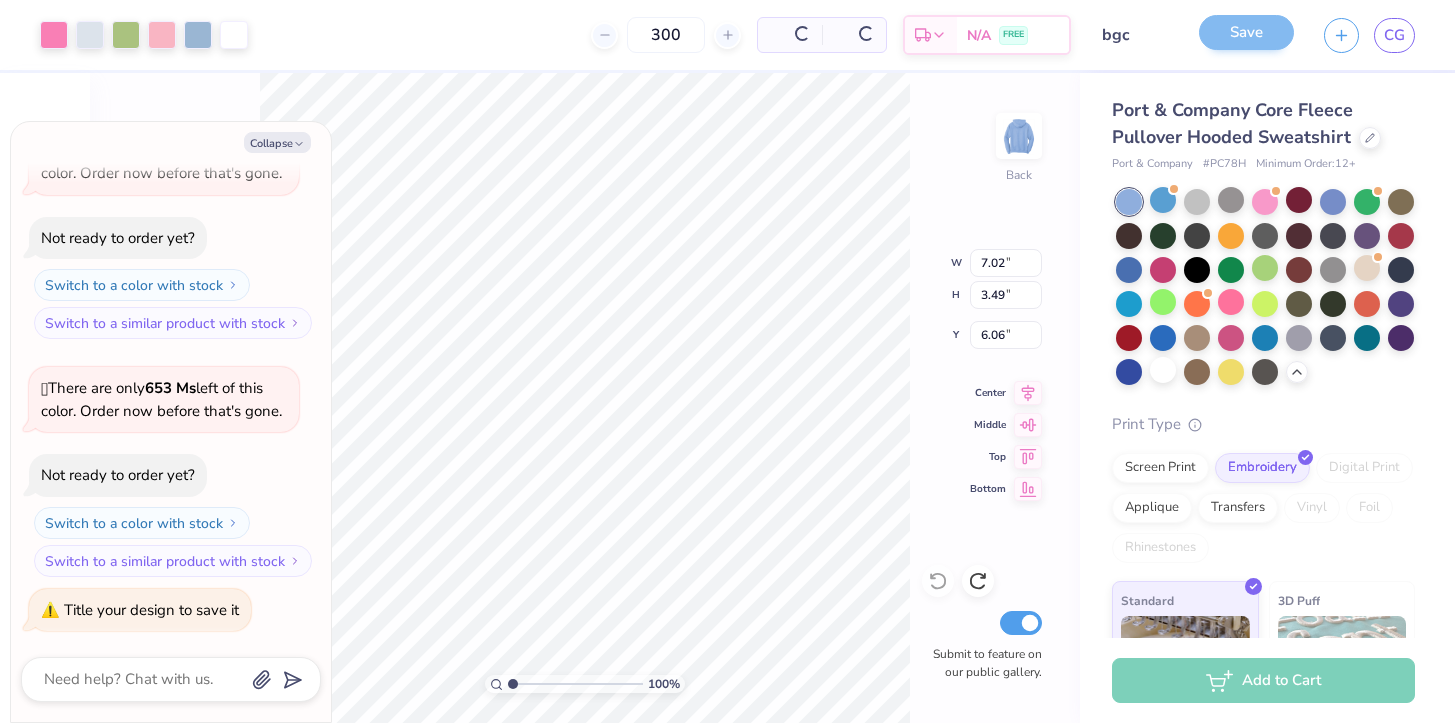scroll, scrollTop: 595, scrollLeft: 0, axis: vertical 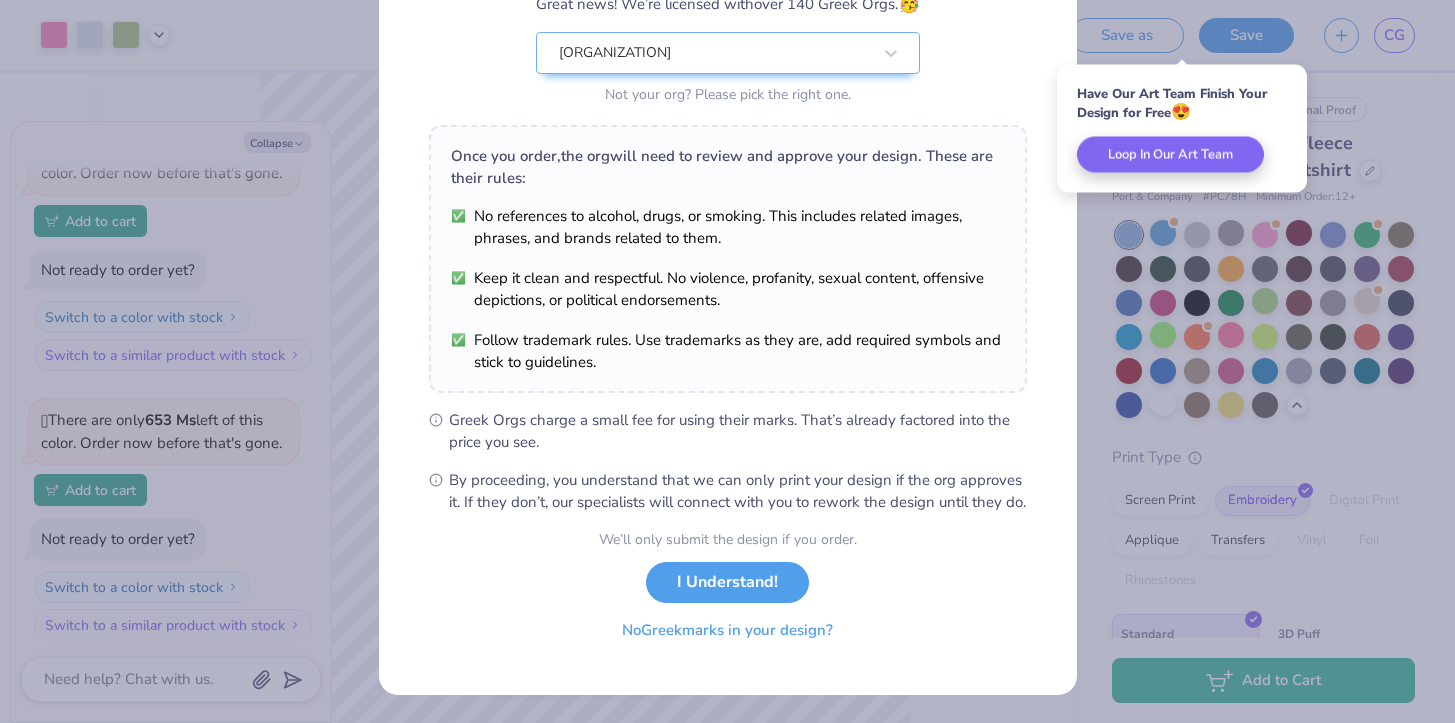 click on "No  Greek  marks in your design?" at bounding box center [727, 630] 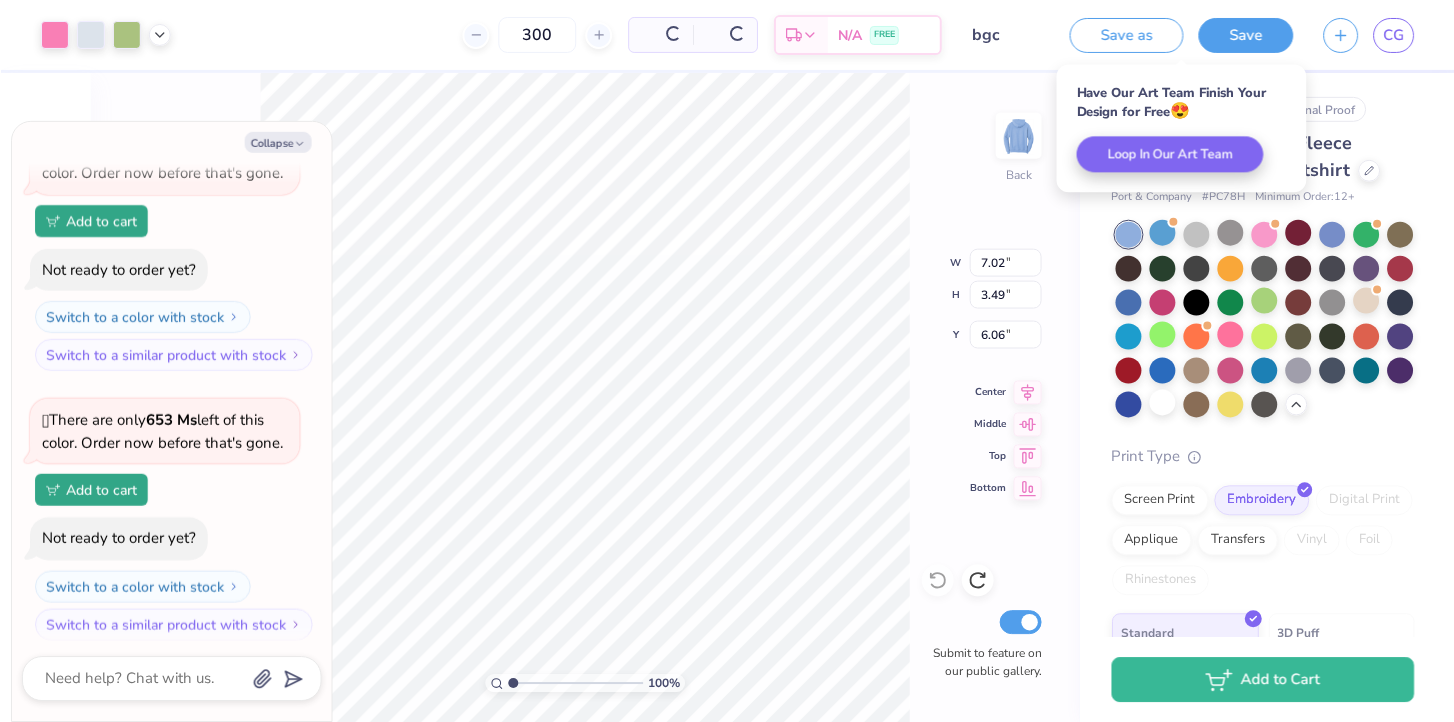 scroll, scrollTop: 0, scrollLeft: 0, axis: both 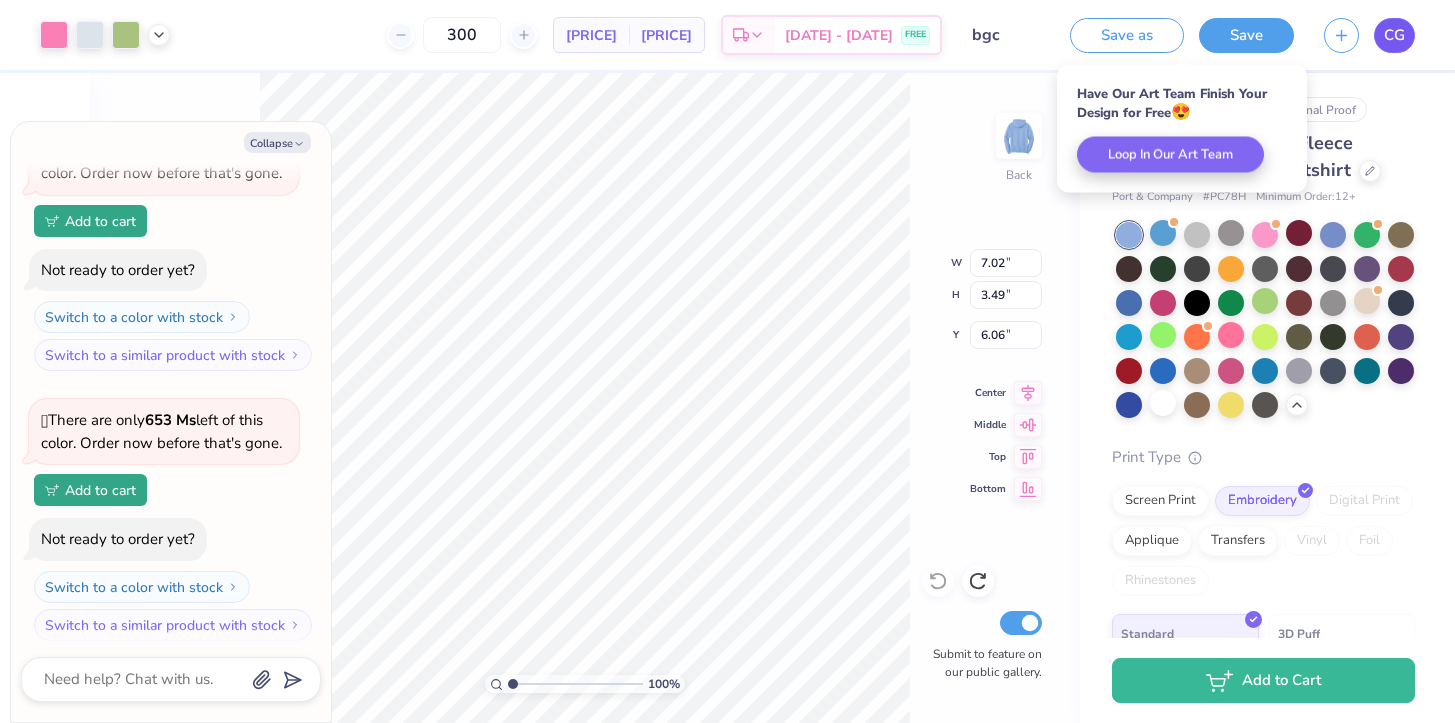 click on "CG" at bounding box center [1394, 35] 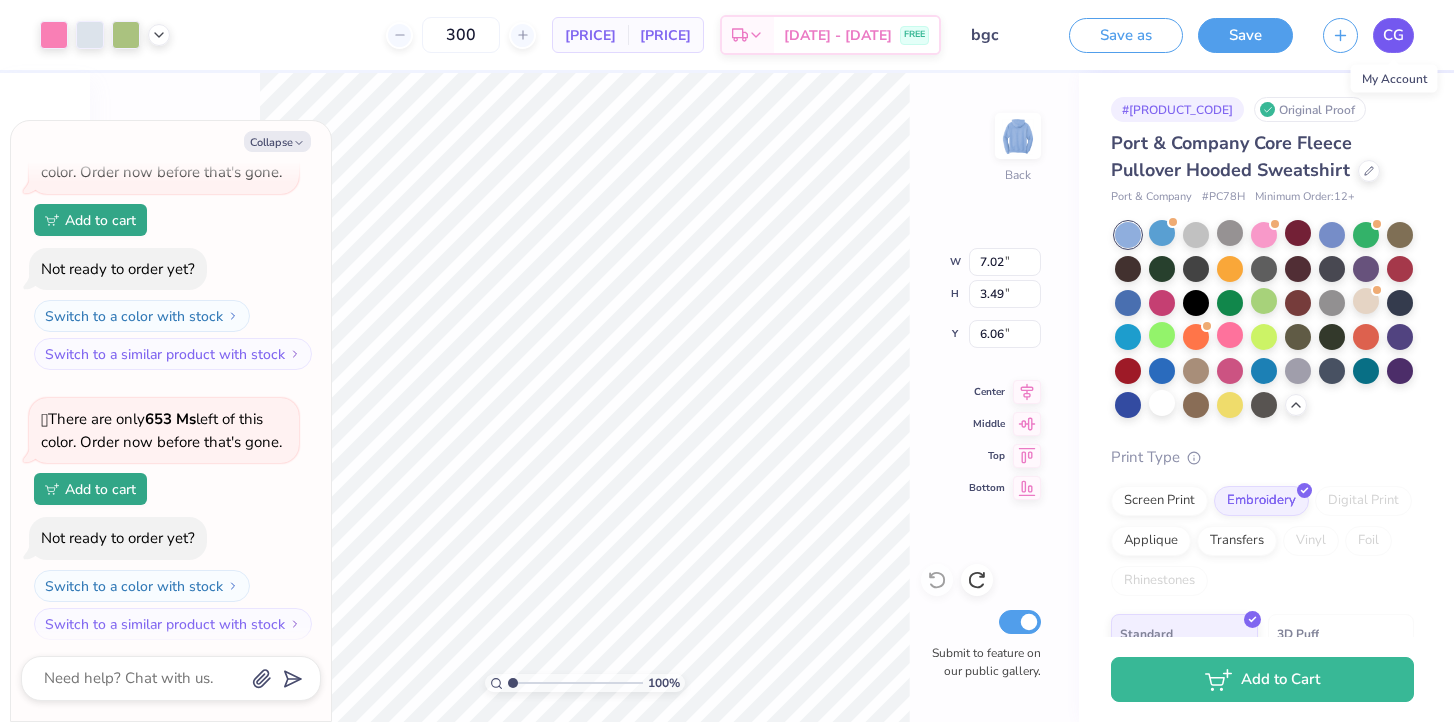type on "x" 